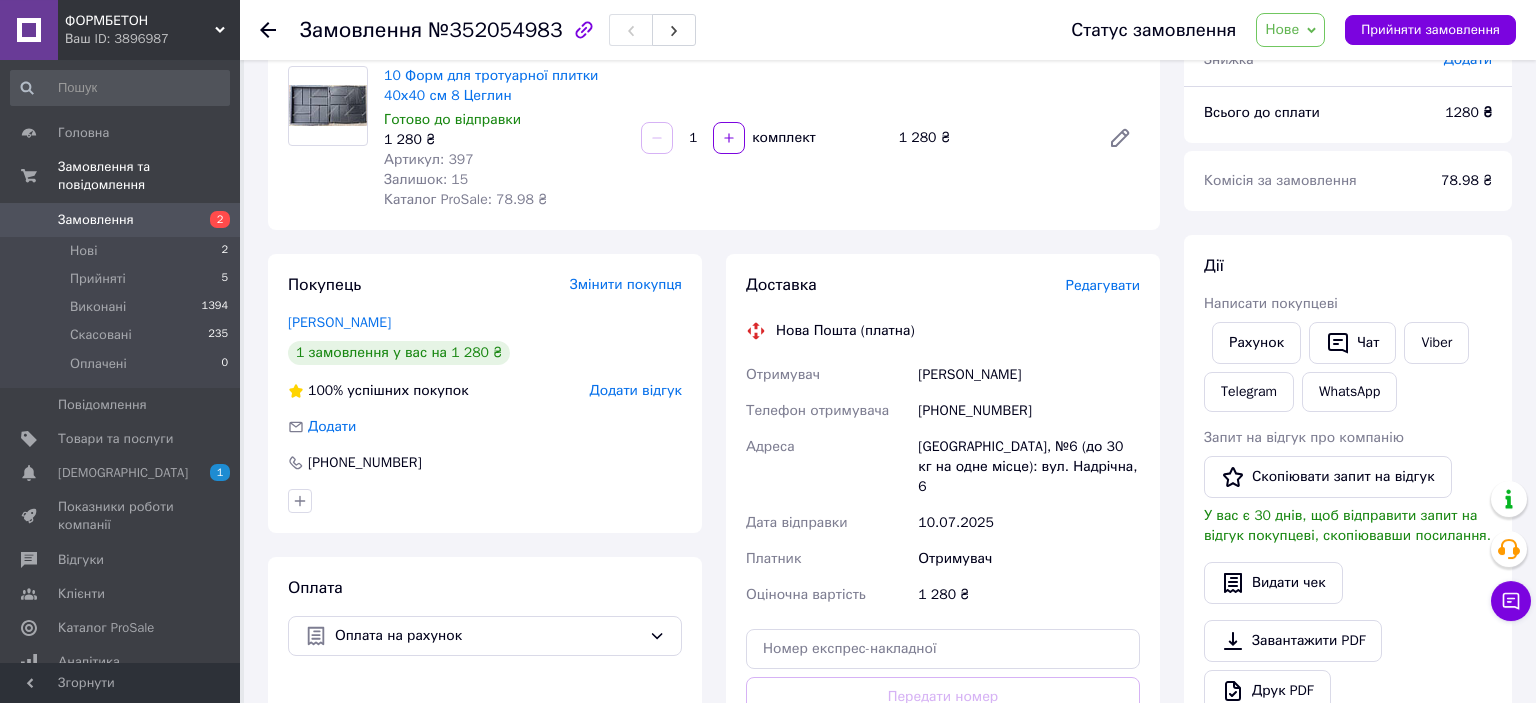 scroll, scrollTop: 211, scrollLeft: 0, axis: vertical 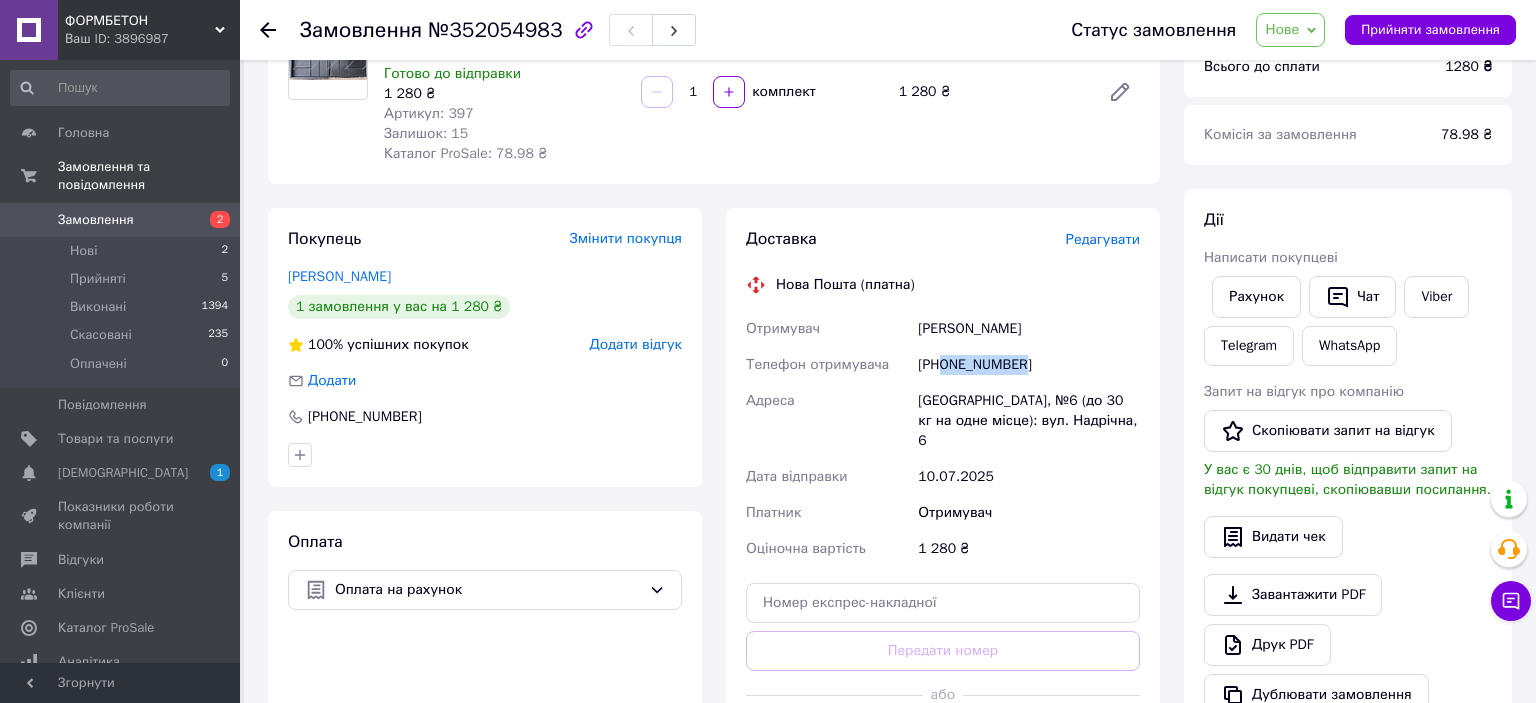 drag, startPoint x: 1022, startPoint y: 365, endPoint x: 944, endPoint y: 382, distance: 79.83107 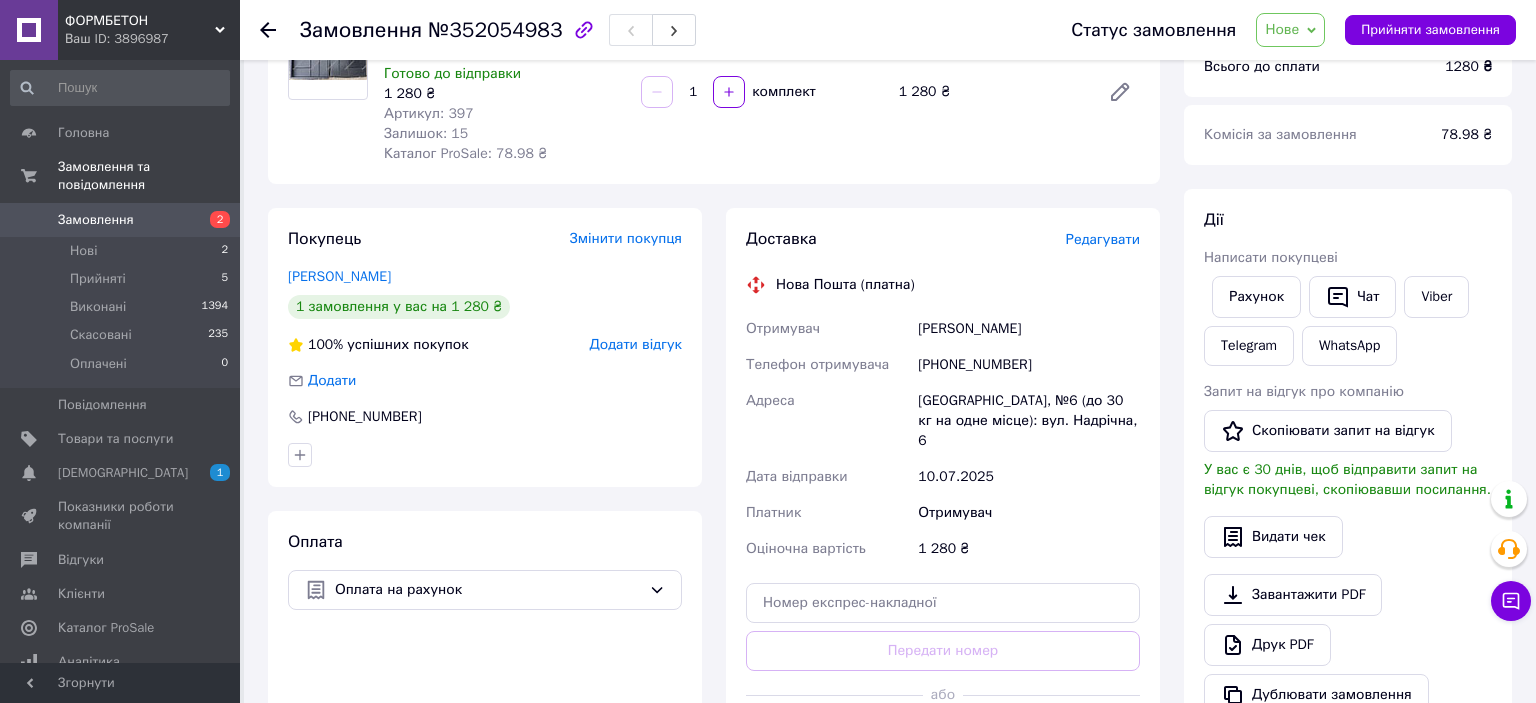 click on "Редагувати" at bounding box center [1103, 239] 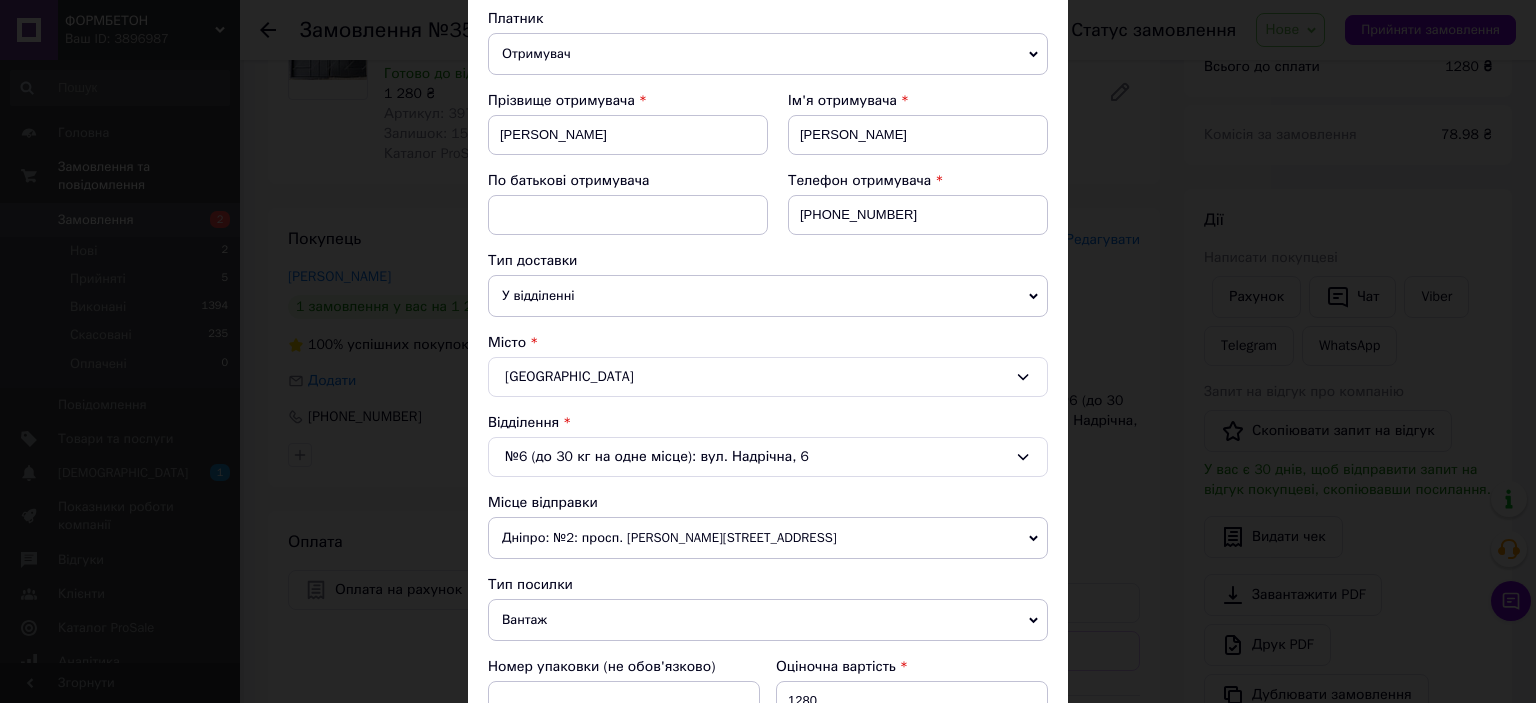 scroll, scrollTop: 442, scrollLeft: 0, axis: vertical 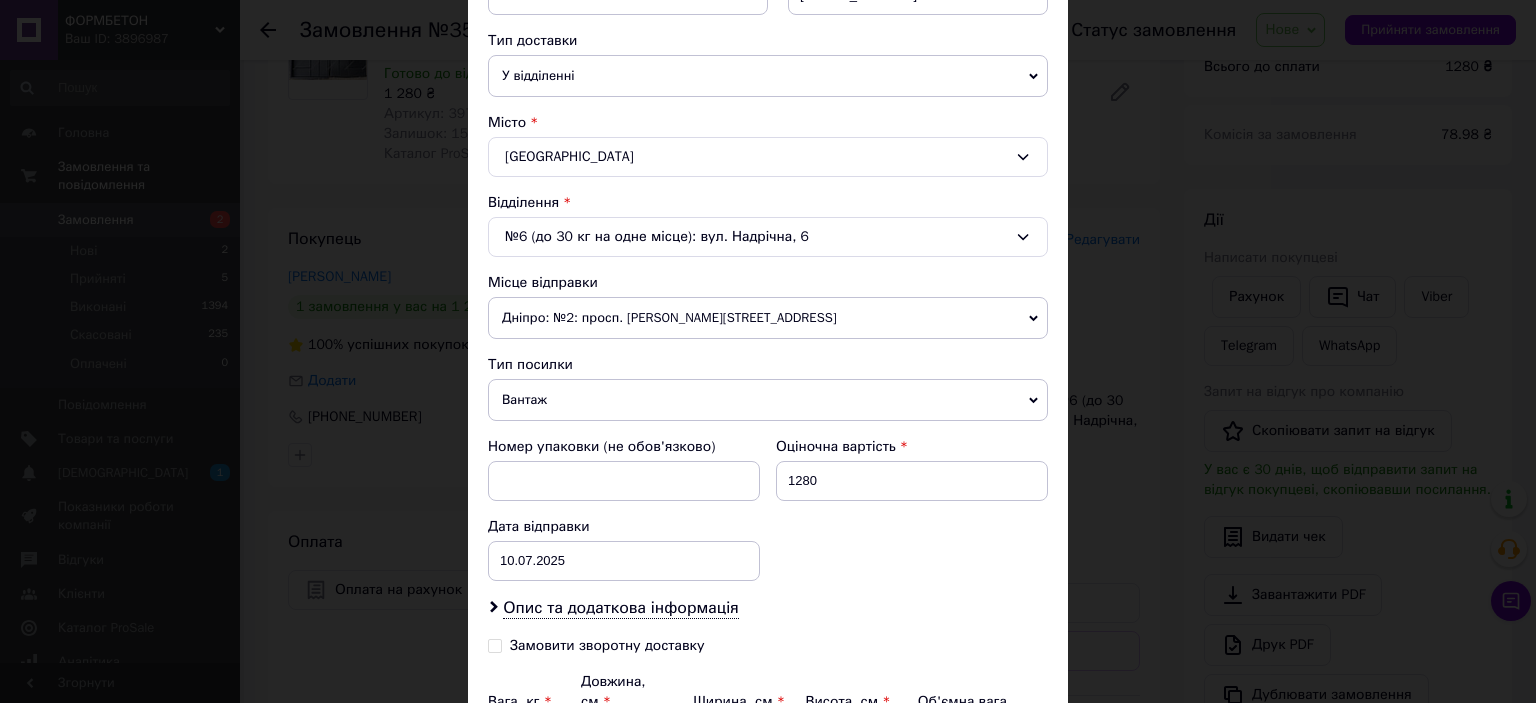 click on "№6 (до 30 кг на одне місце): вул. Надрічна, 6" at bounding box center [768, 237] 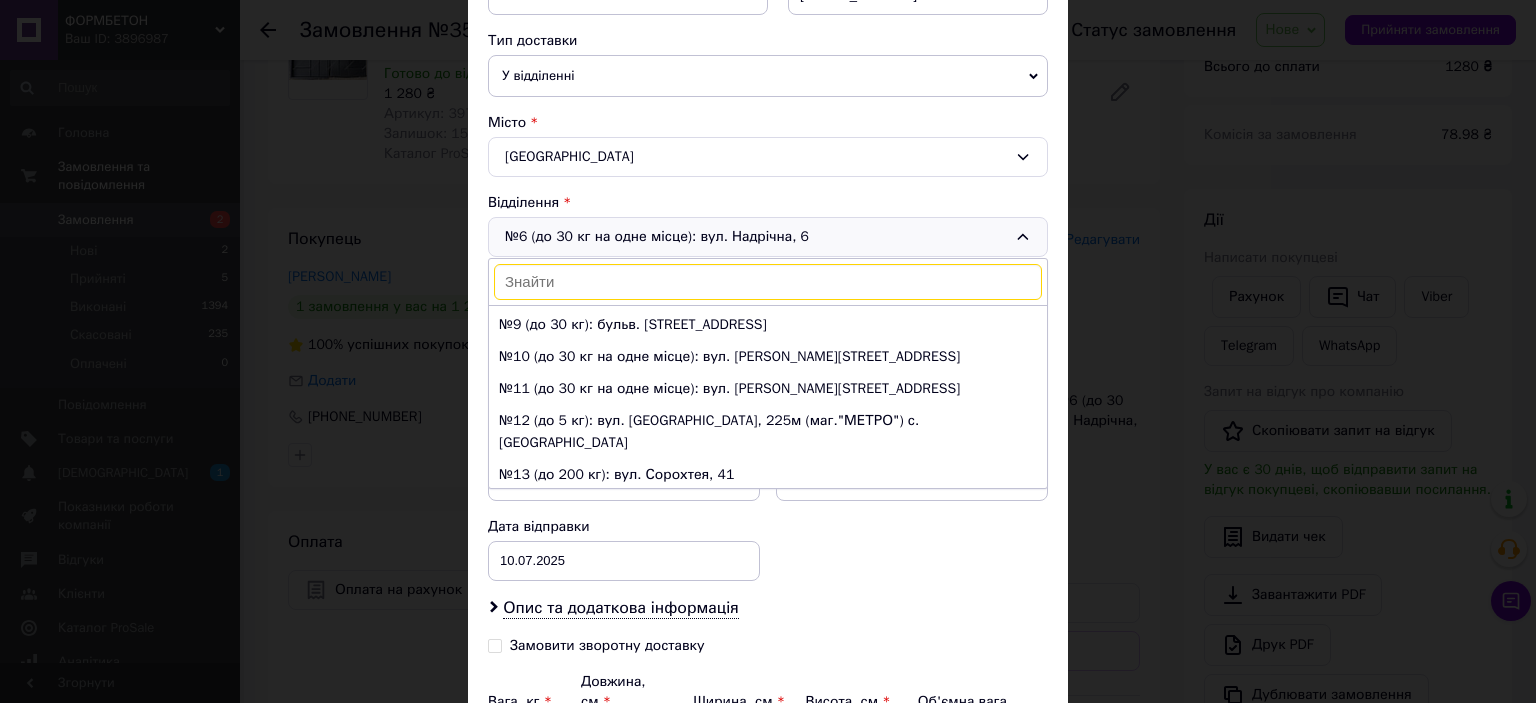 scroll, scrollTop: 331, scrollLeft: 0, axis: vertical 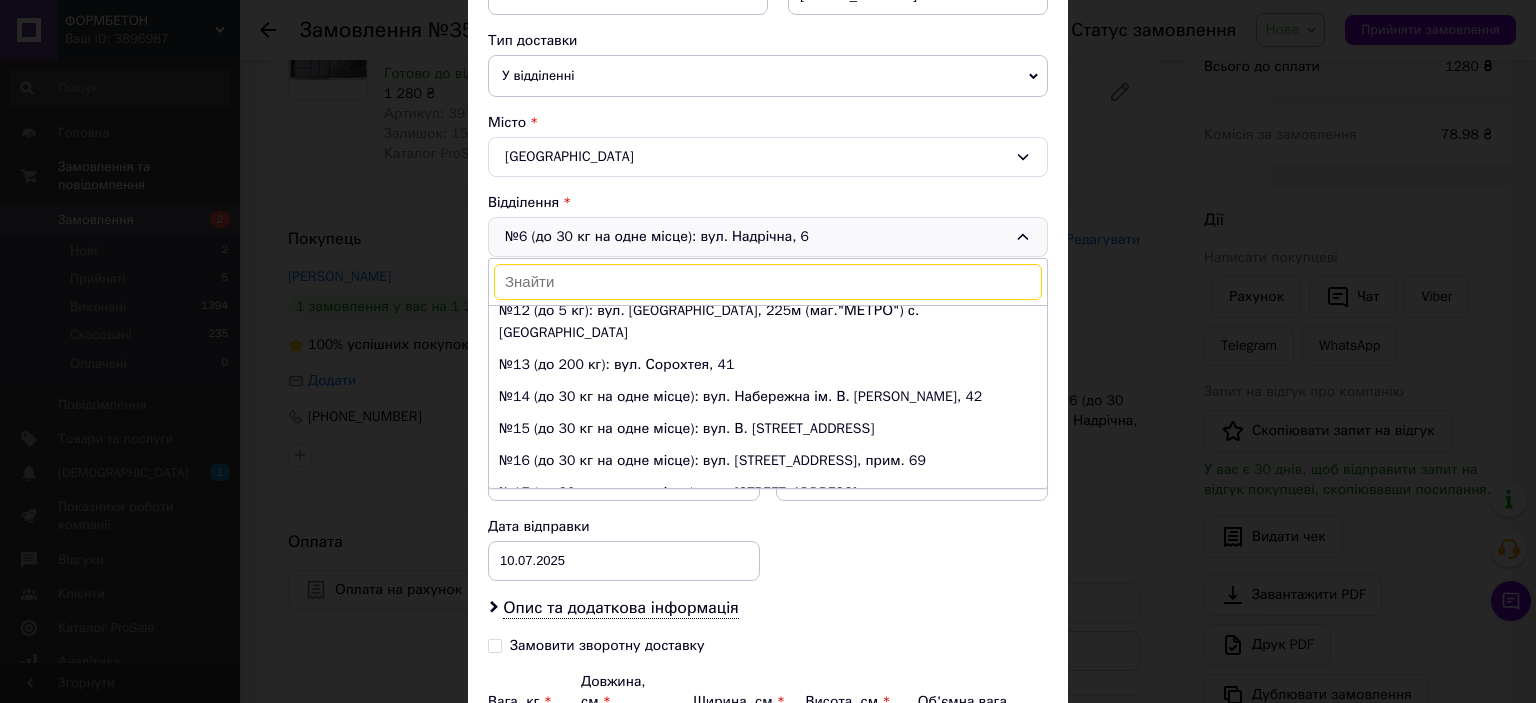 click on "Замовити зворотну доставку" at bounding box center [768, 654] 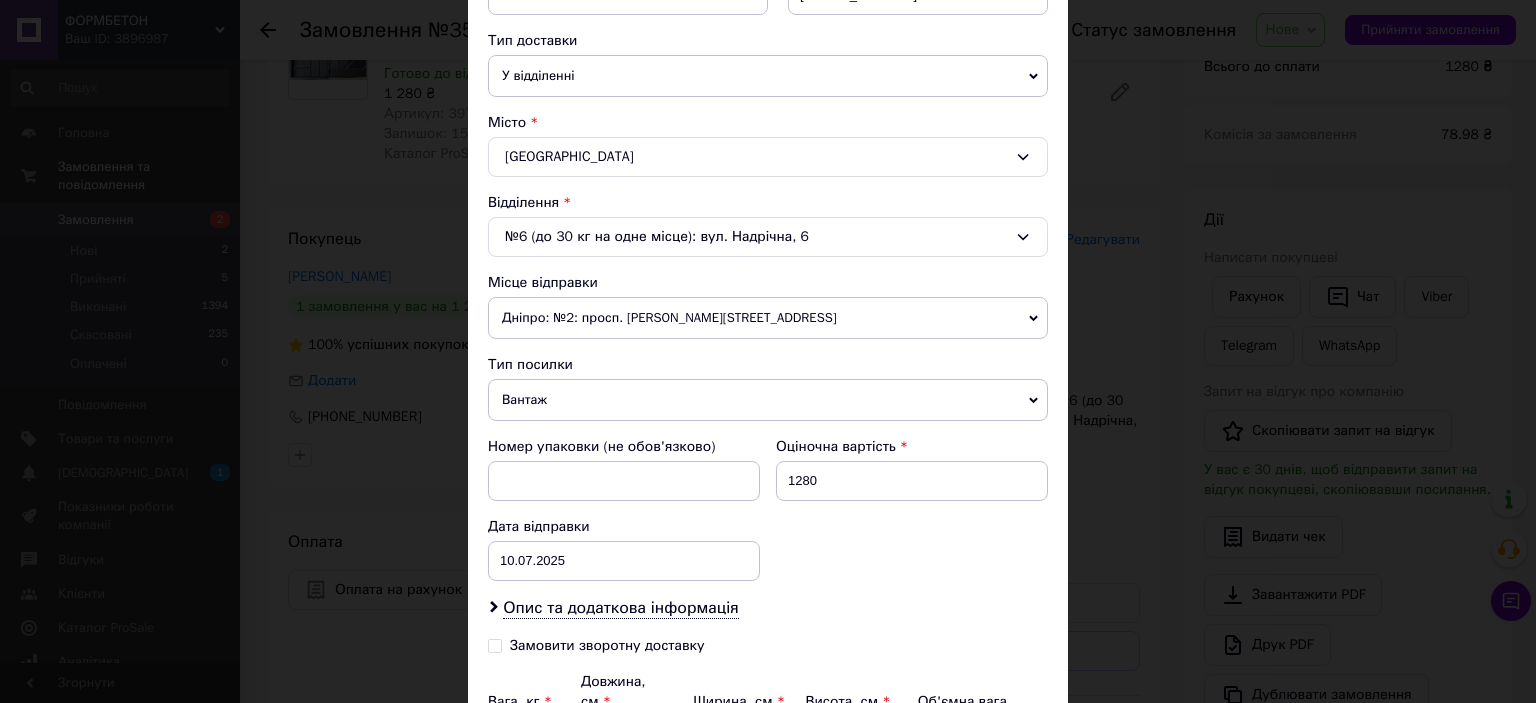 click on "№6 (до 30 кг на одне місце): вул. Надрічна, 6" at bounding box center [768, 237] 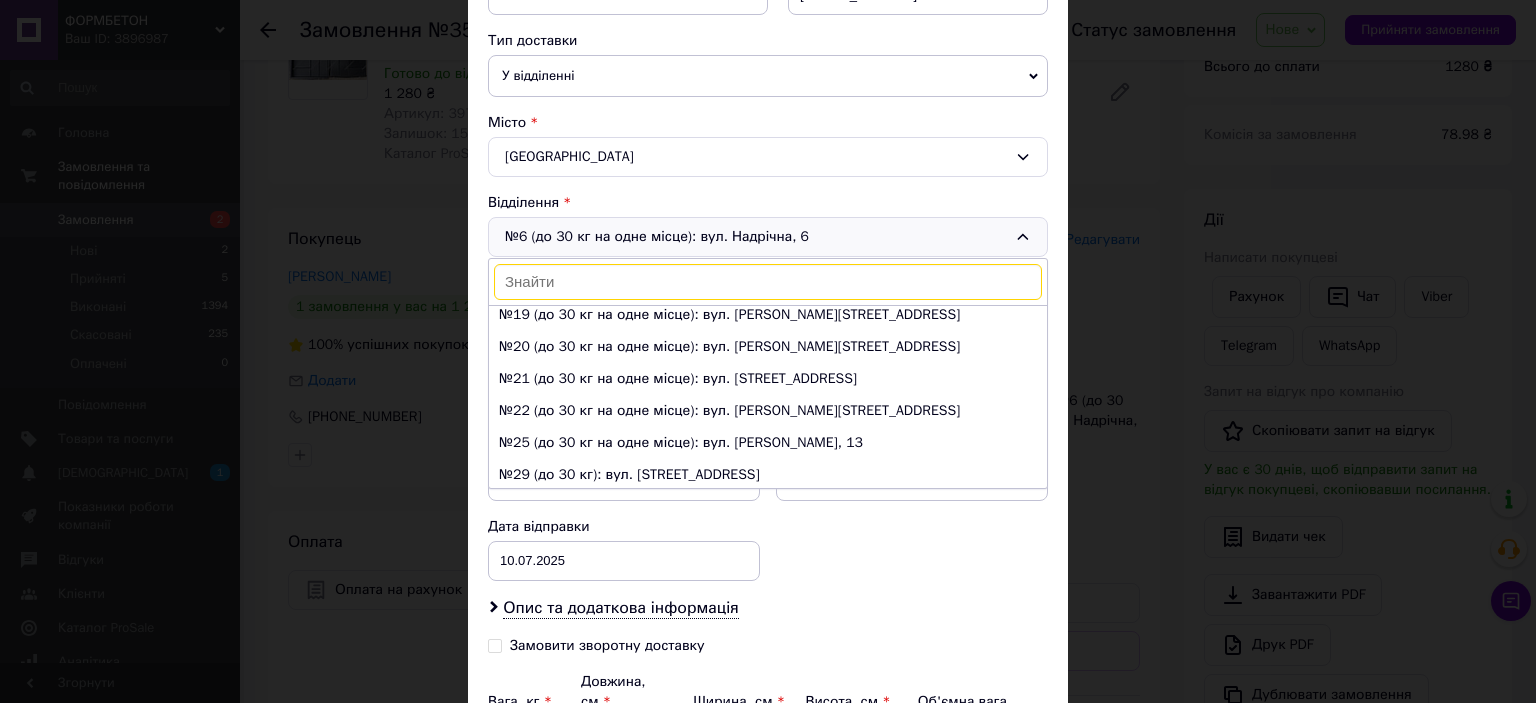 scroll, scrollTop: 746, scrollLeft: 0, axis: vertical 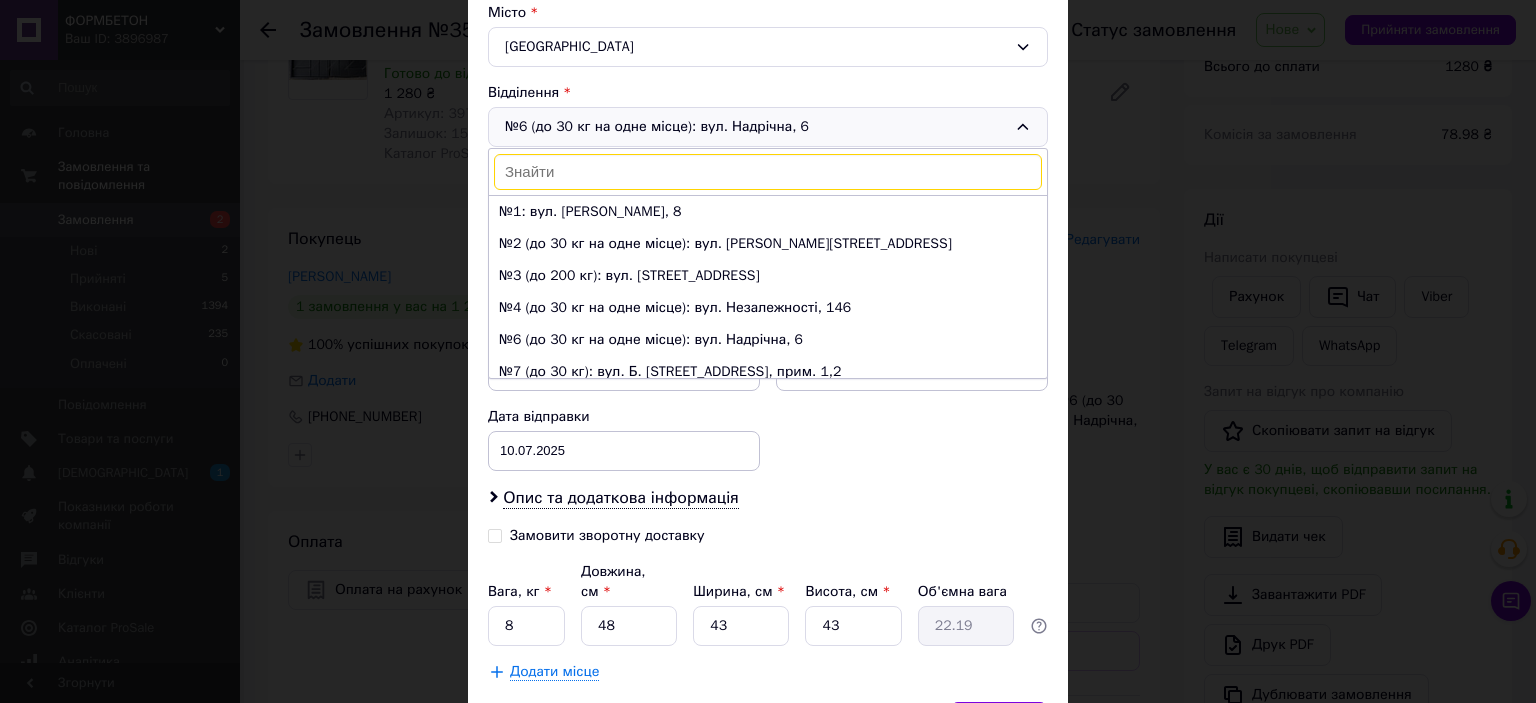 click on "№1: вул. [PERSON_NAME], 8" at bounding box center (768, 212) 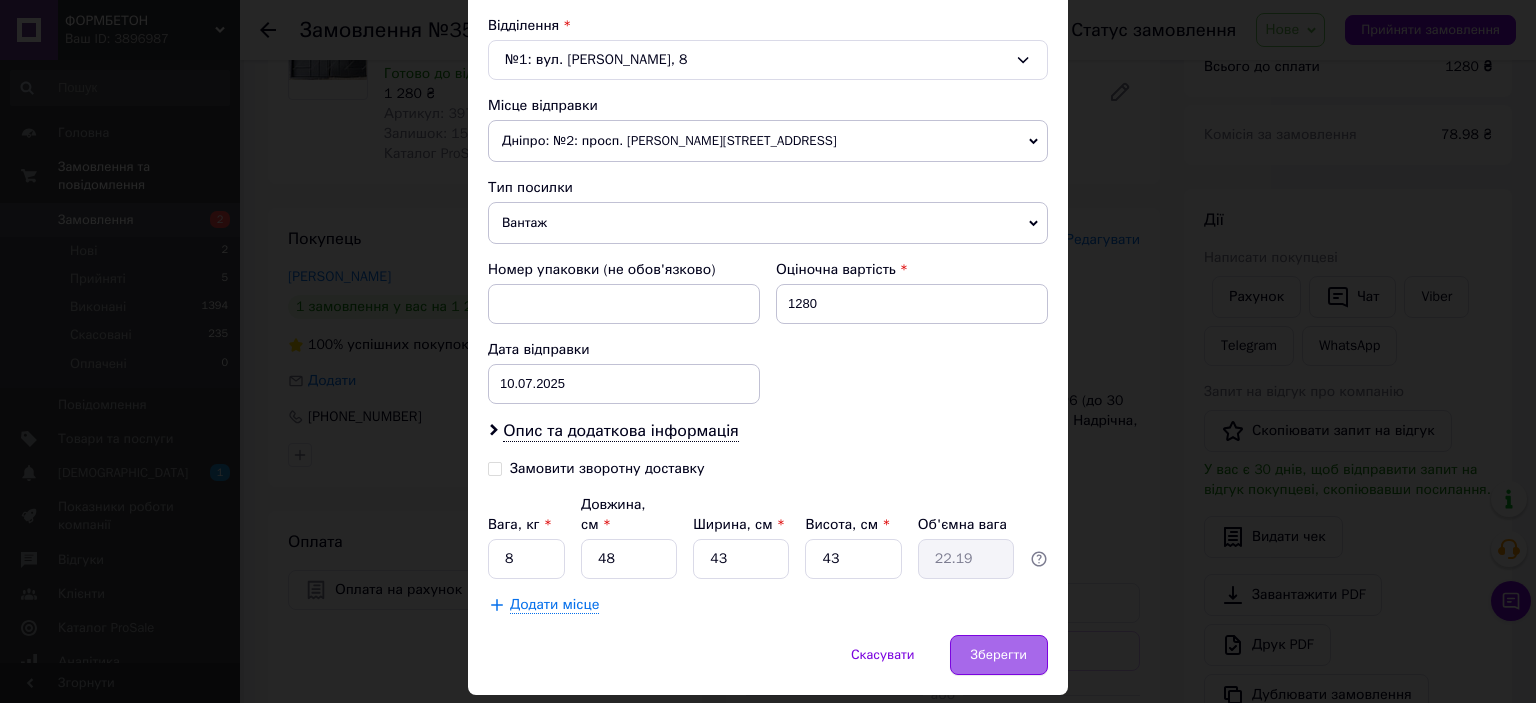 scroll, scrollTop: 655, scrollLeft: 0, axis: vertical 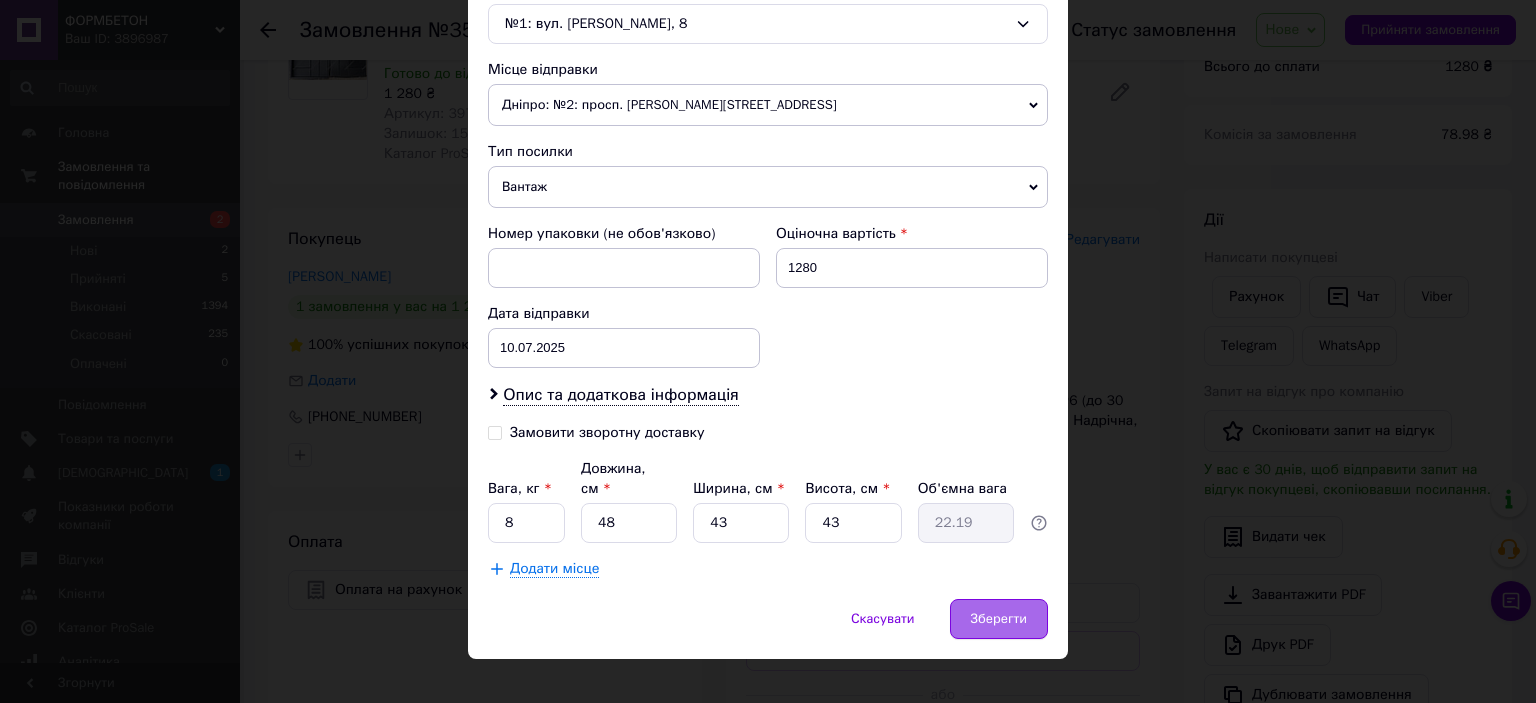 click on "Зберегти" at bounding box center (999, 619) 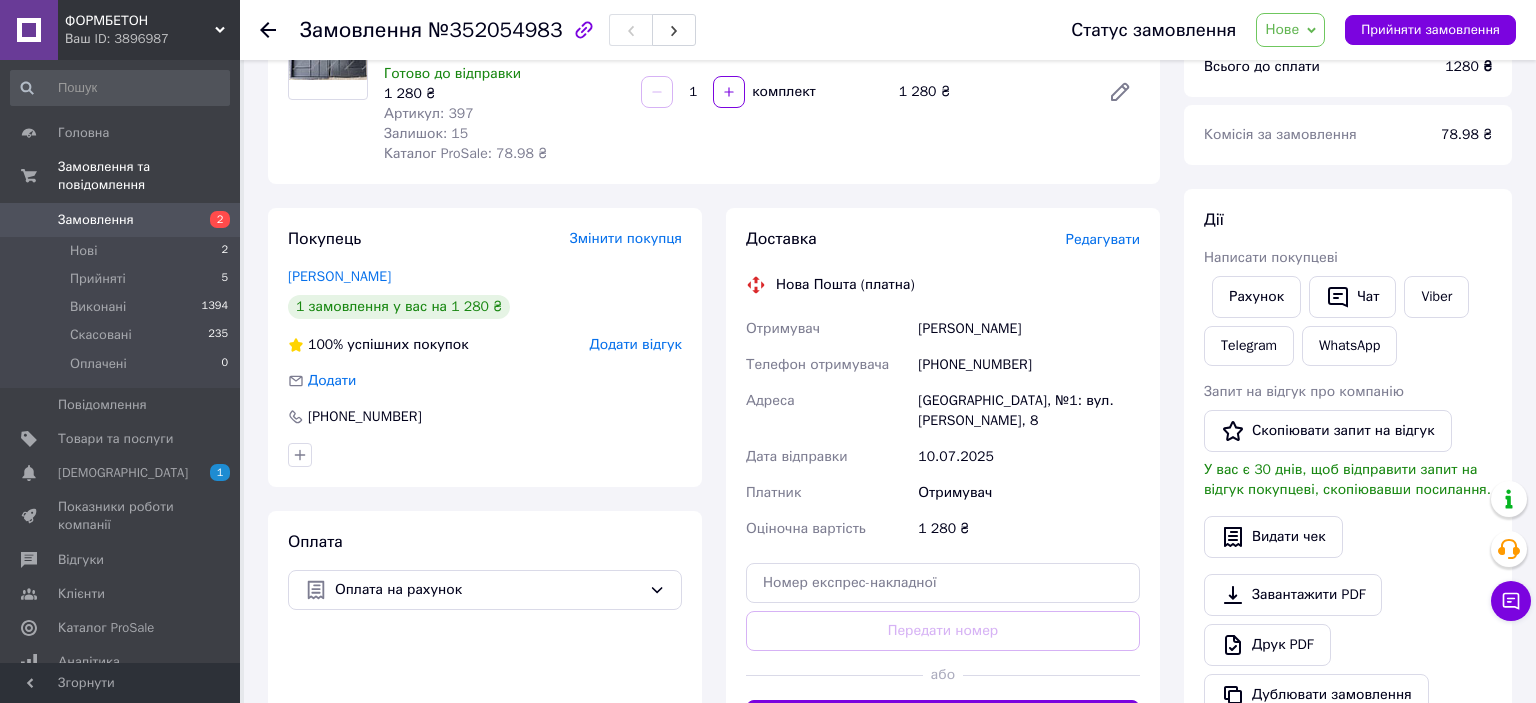 click 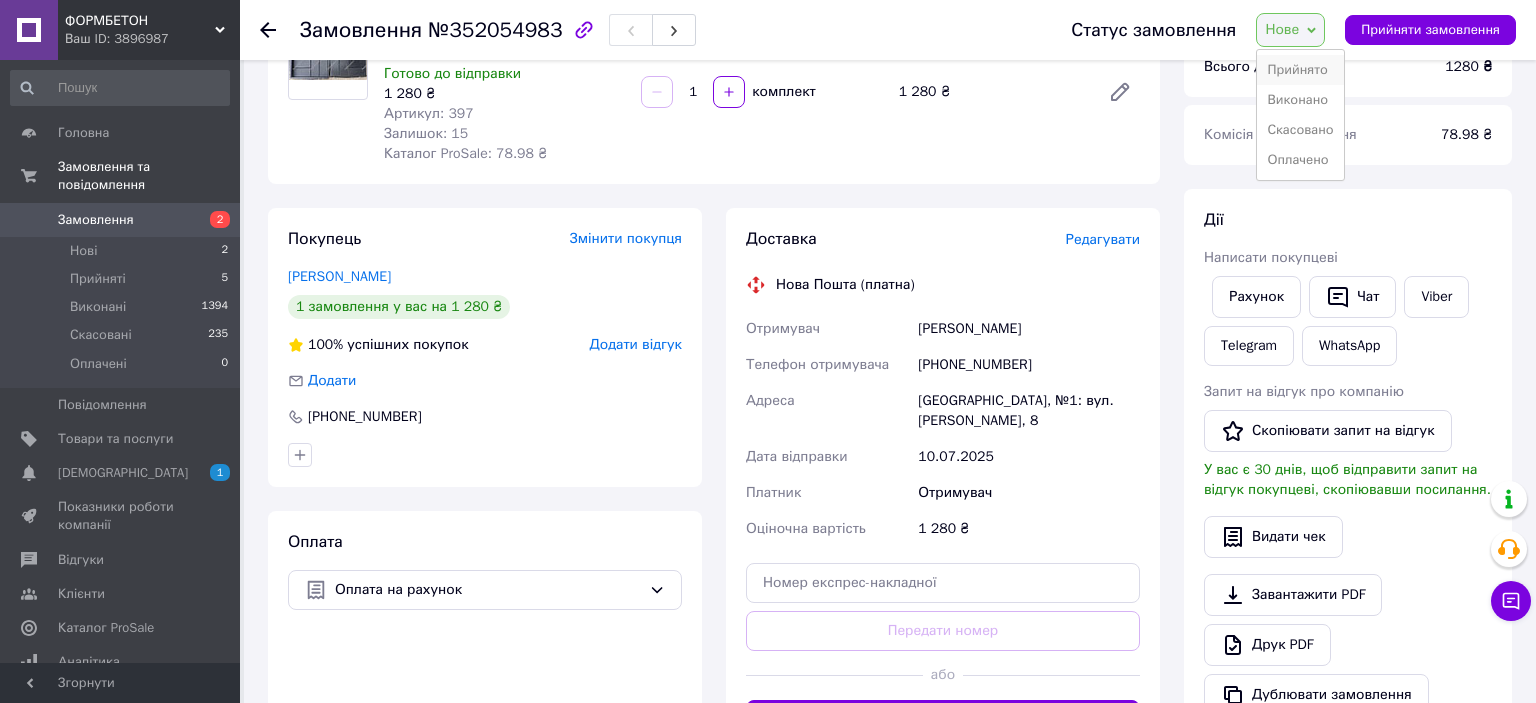 click on "Прийнято" at bounding box center (1300, 70) 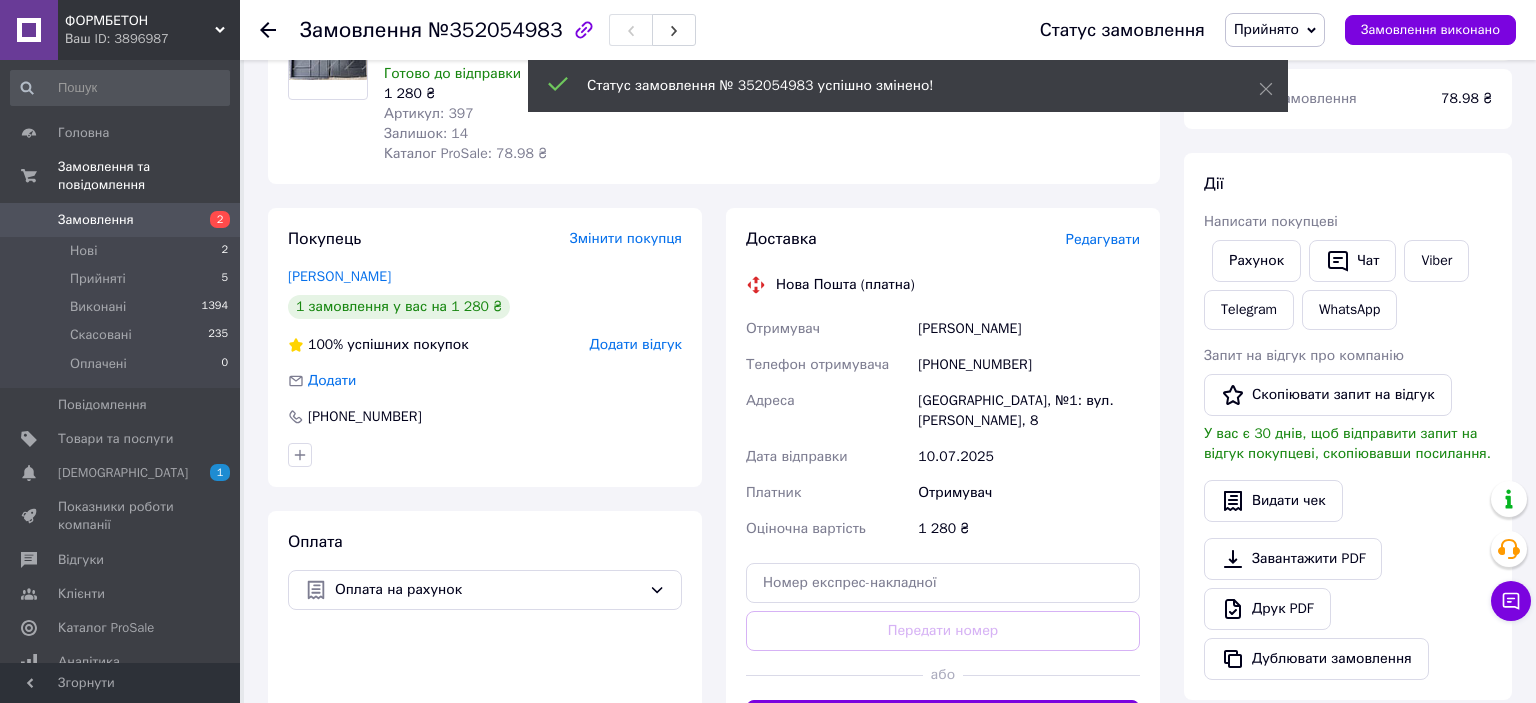 scroll, scrollTop: 422, scrollLeft: 0, axis: vertical 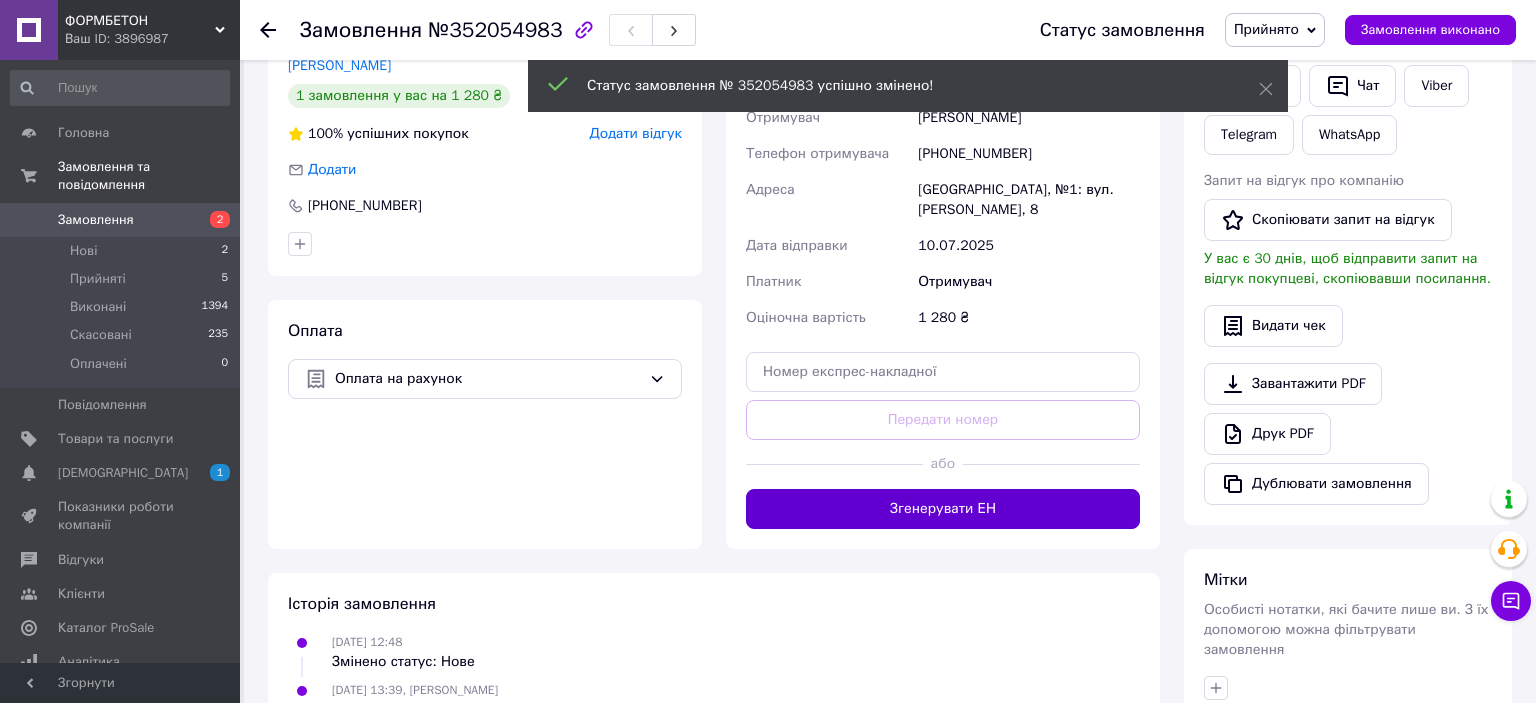 click on "Згенерувати ЕН" at bounding box center [943, 509] 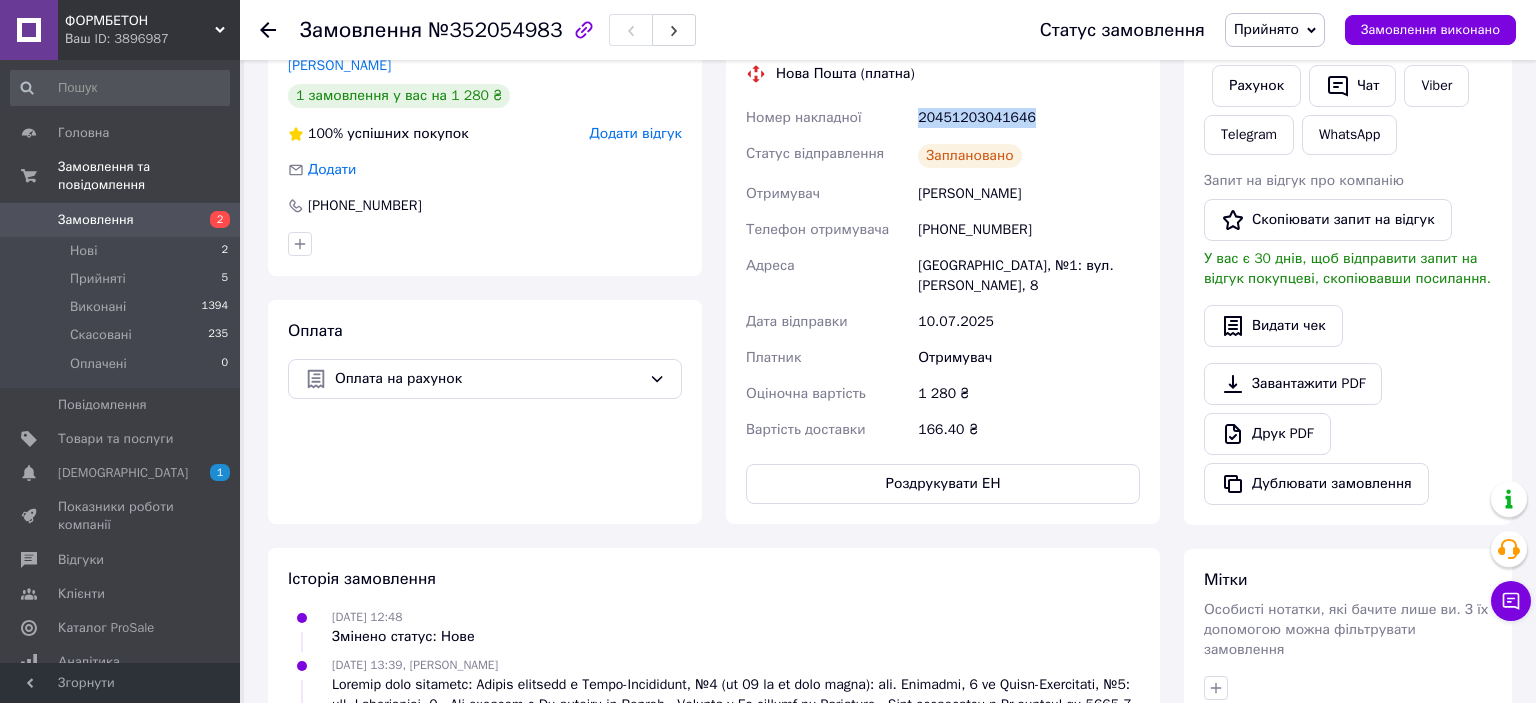 drag, startPoint x: 1029, startPoint y: 114, endPoint x: 918, endPoint y: 133, distance: 112.61439 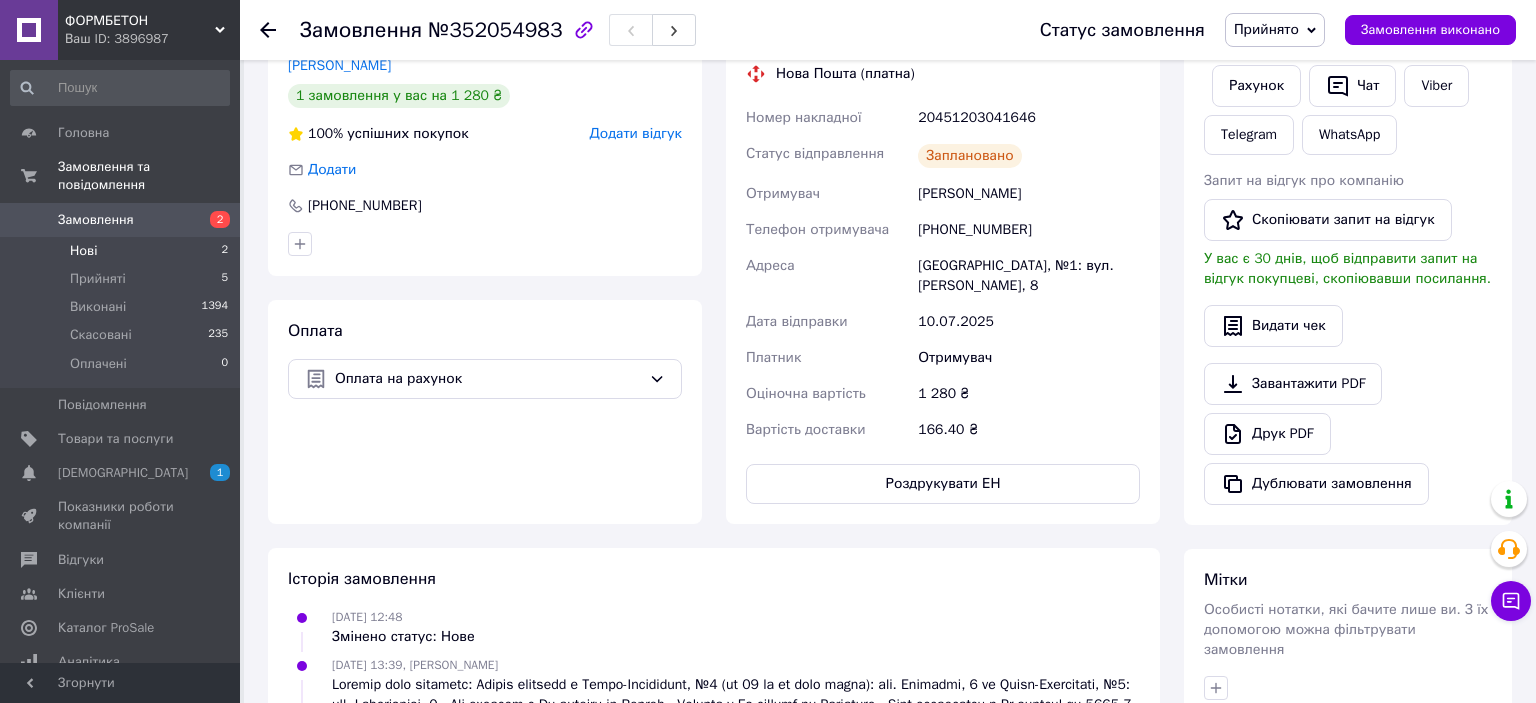 click on "Нові" at bounding box center (83, 251) 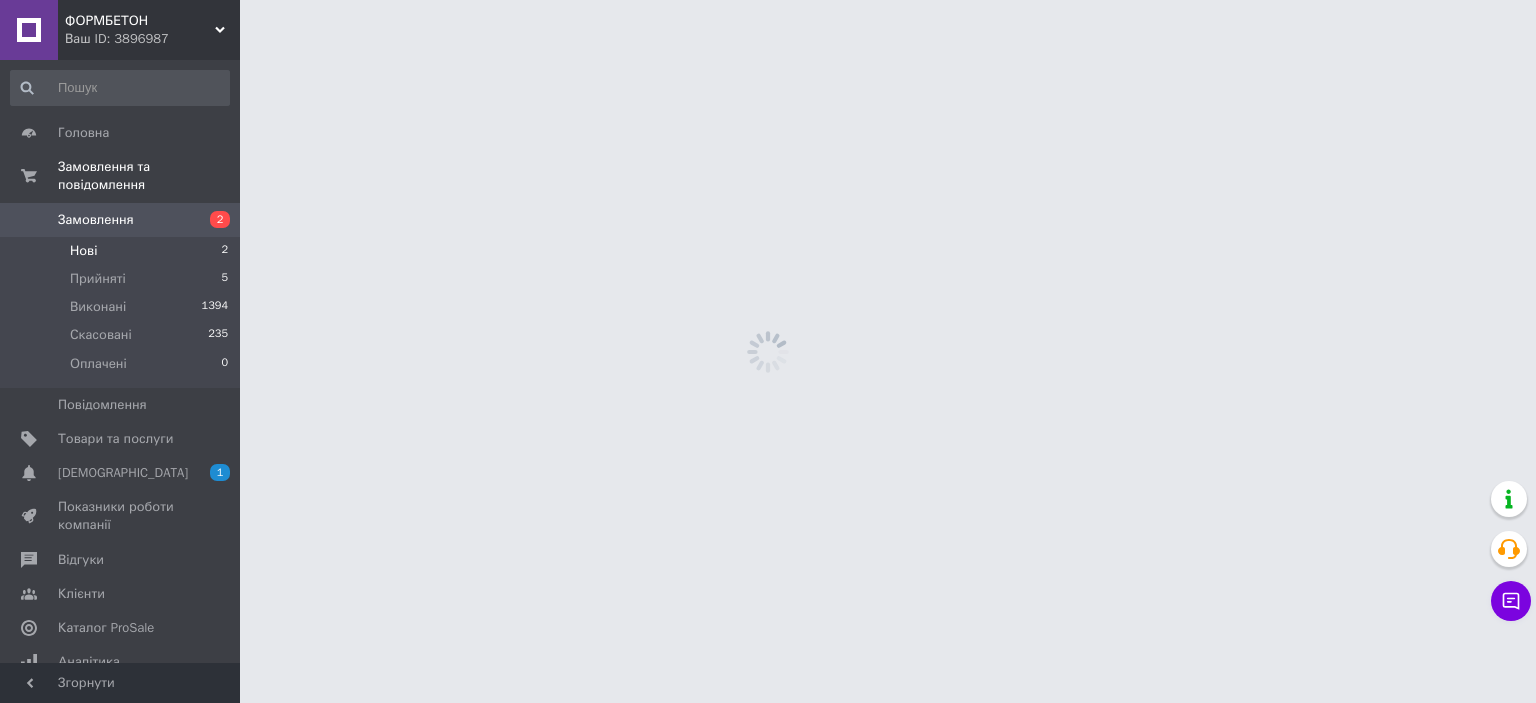 scroll, scrollTop: 0, scrollLeft: 0, axis: both 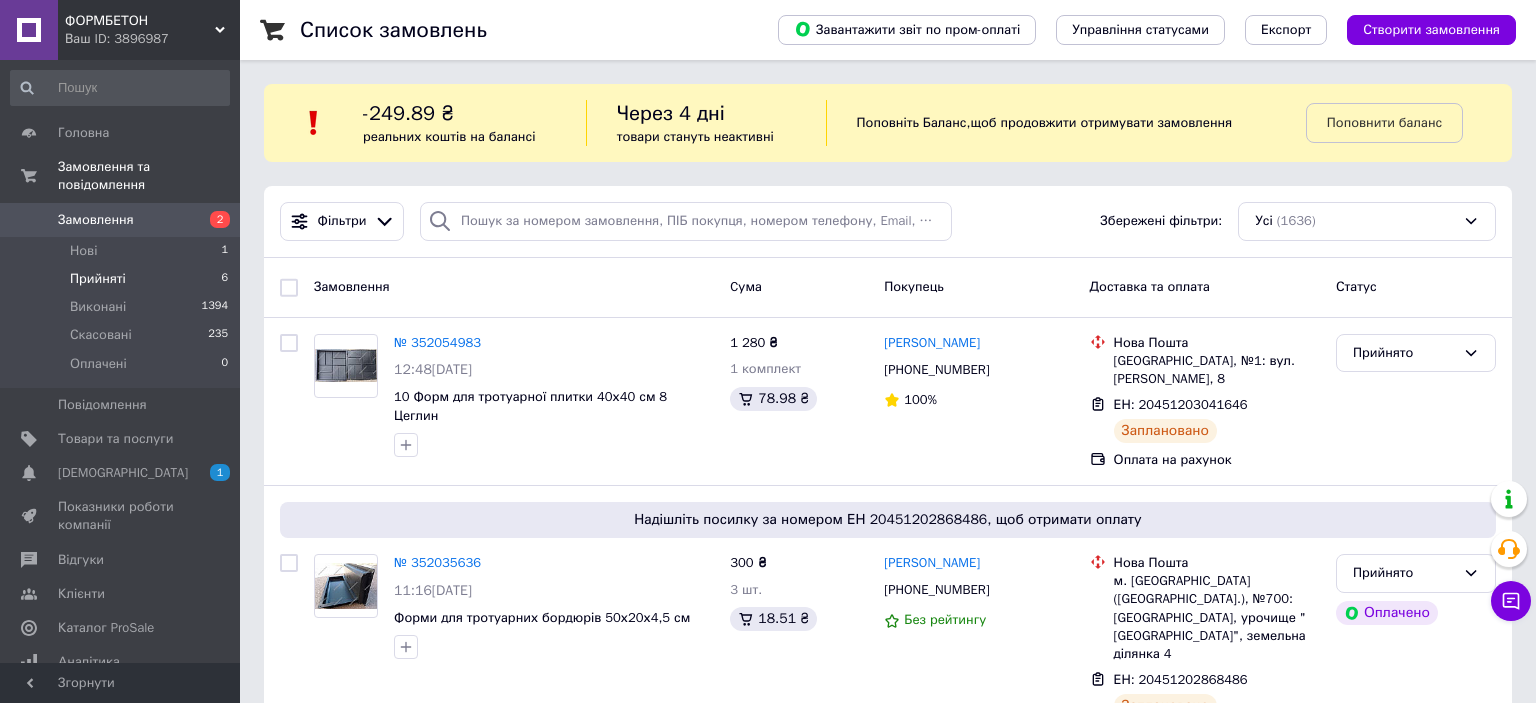 click on "Прийняті" at bounding box center [98, 279] 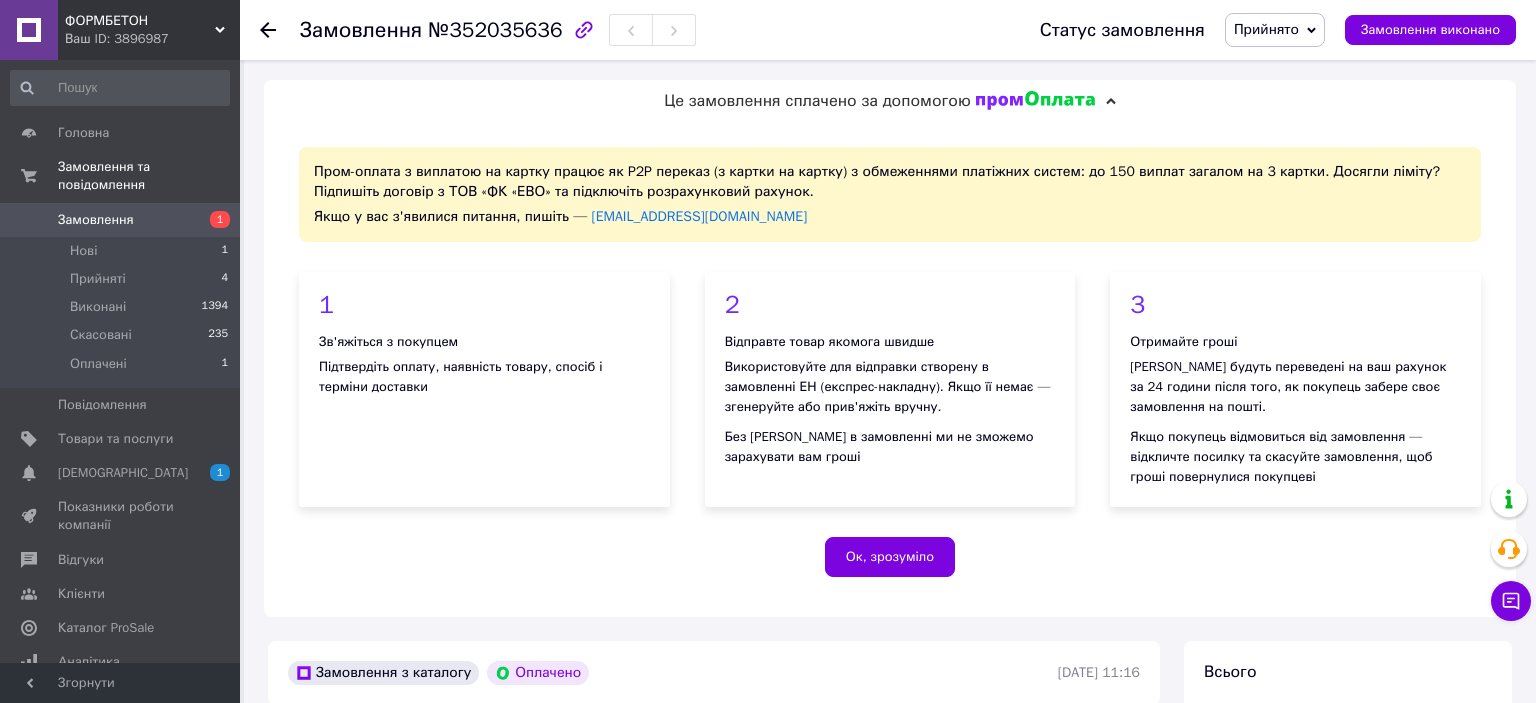 scroll, scrollTop: 845, scrollLeft: 0, axis: vertical 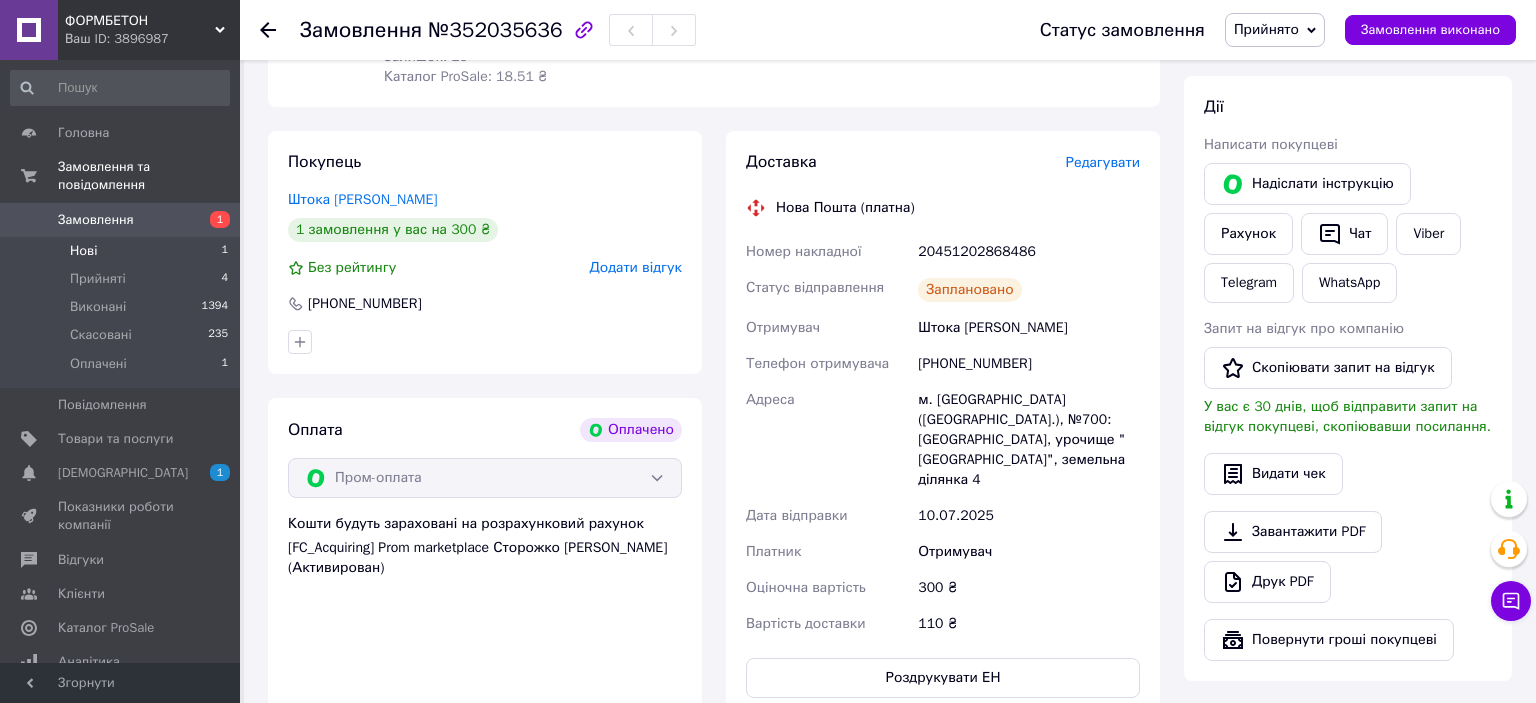 click on "Нові" at bounding box center [83, 251] 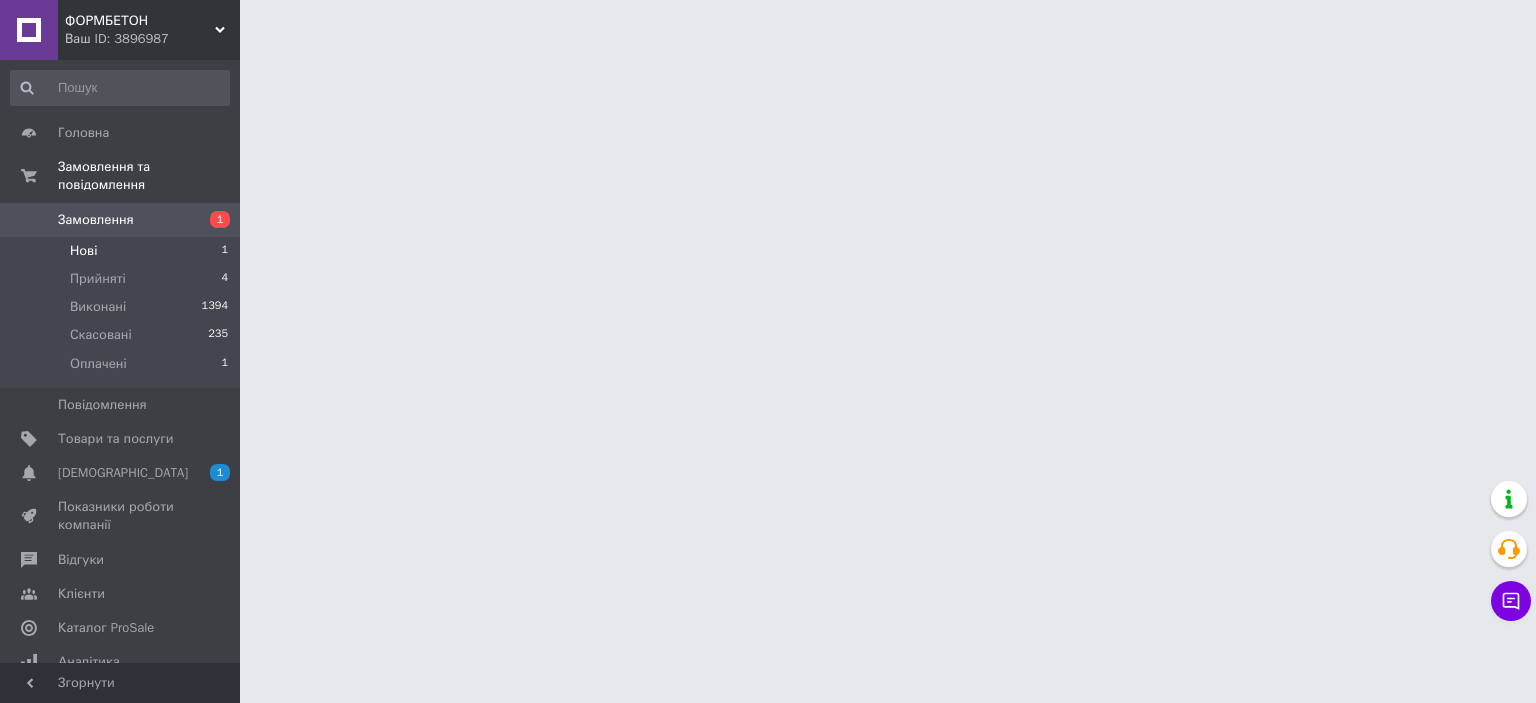 scroll, scrollTop: 0, scrollLeft: 0, axis: both 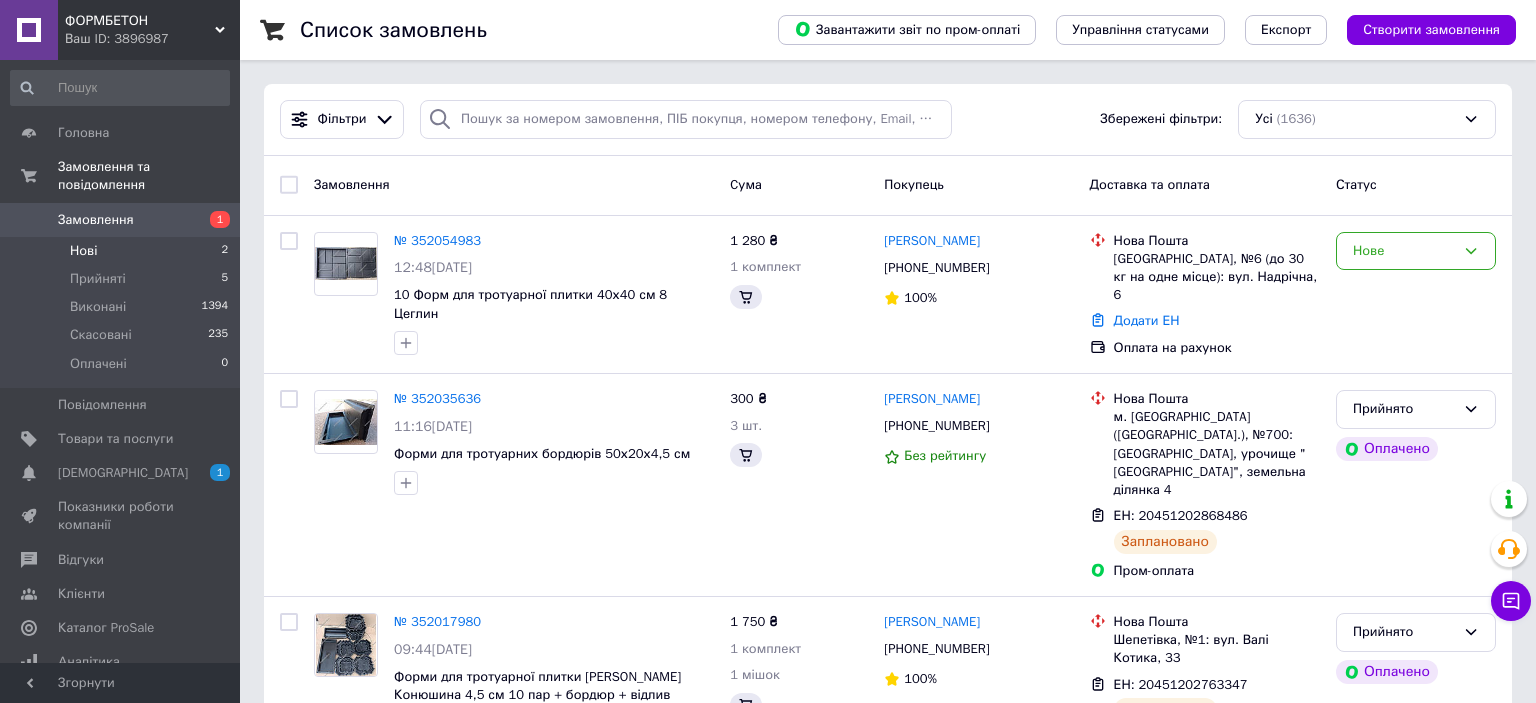click on "Нові" at bounding box center [83, 251] 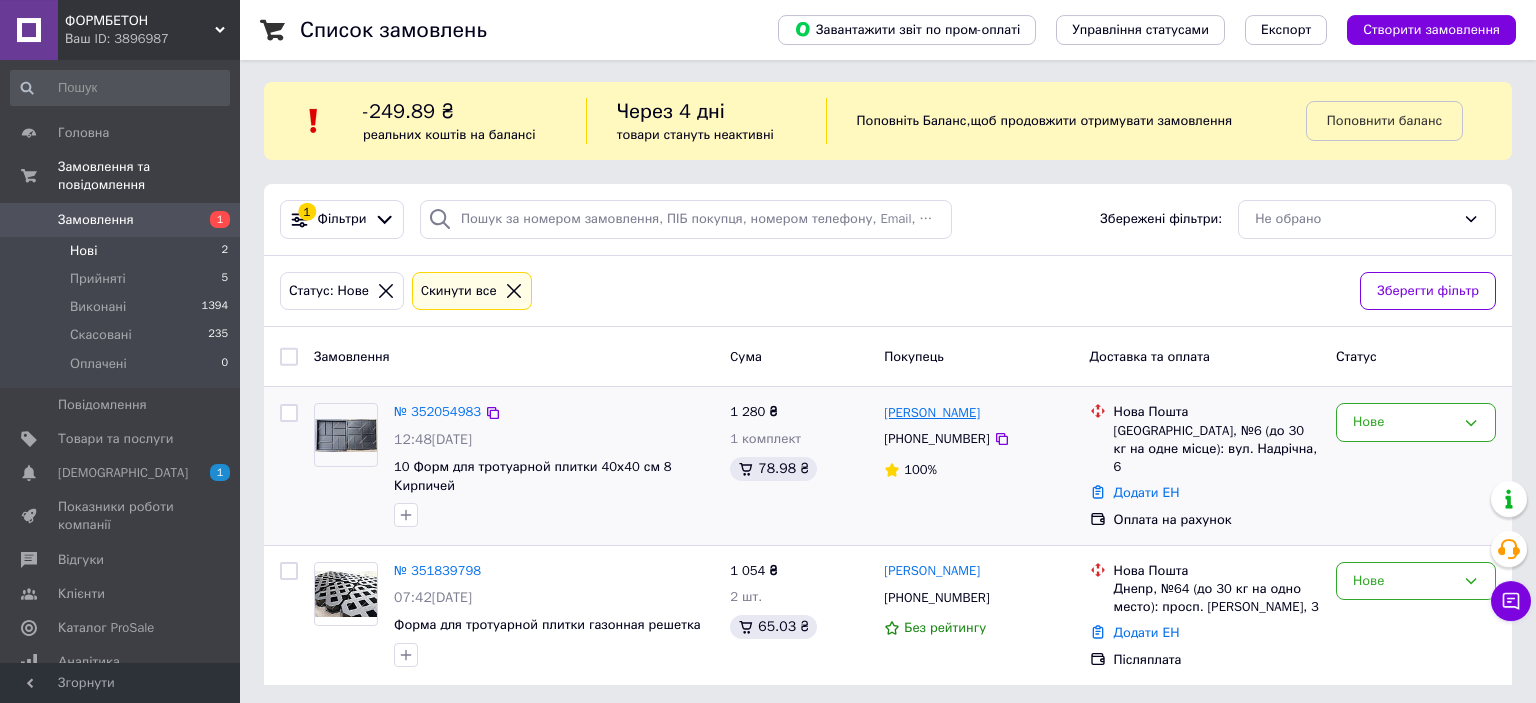 scroll, scrollTop: 4, scrollLeft: 0, axis: vertical 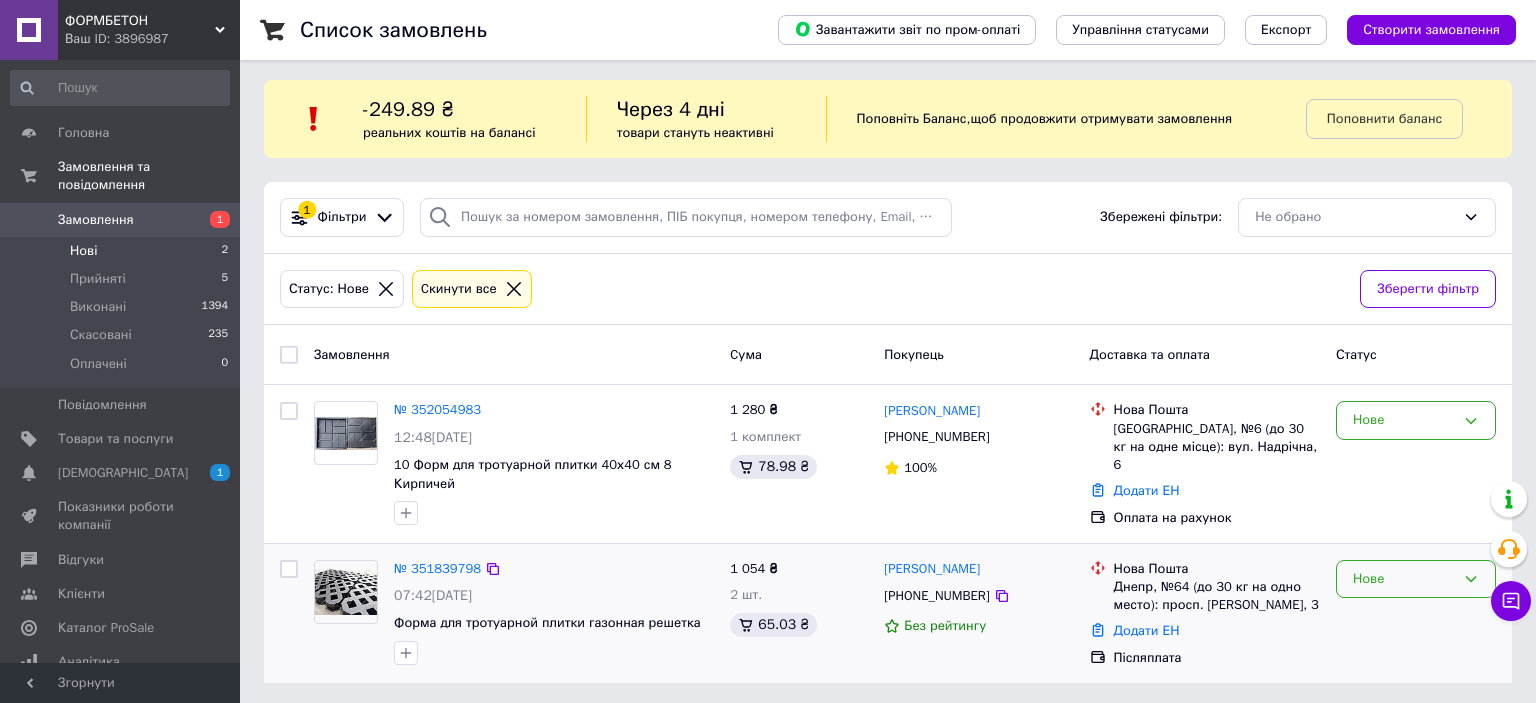 click on "Нове" at bounding box center [1416, 579] 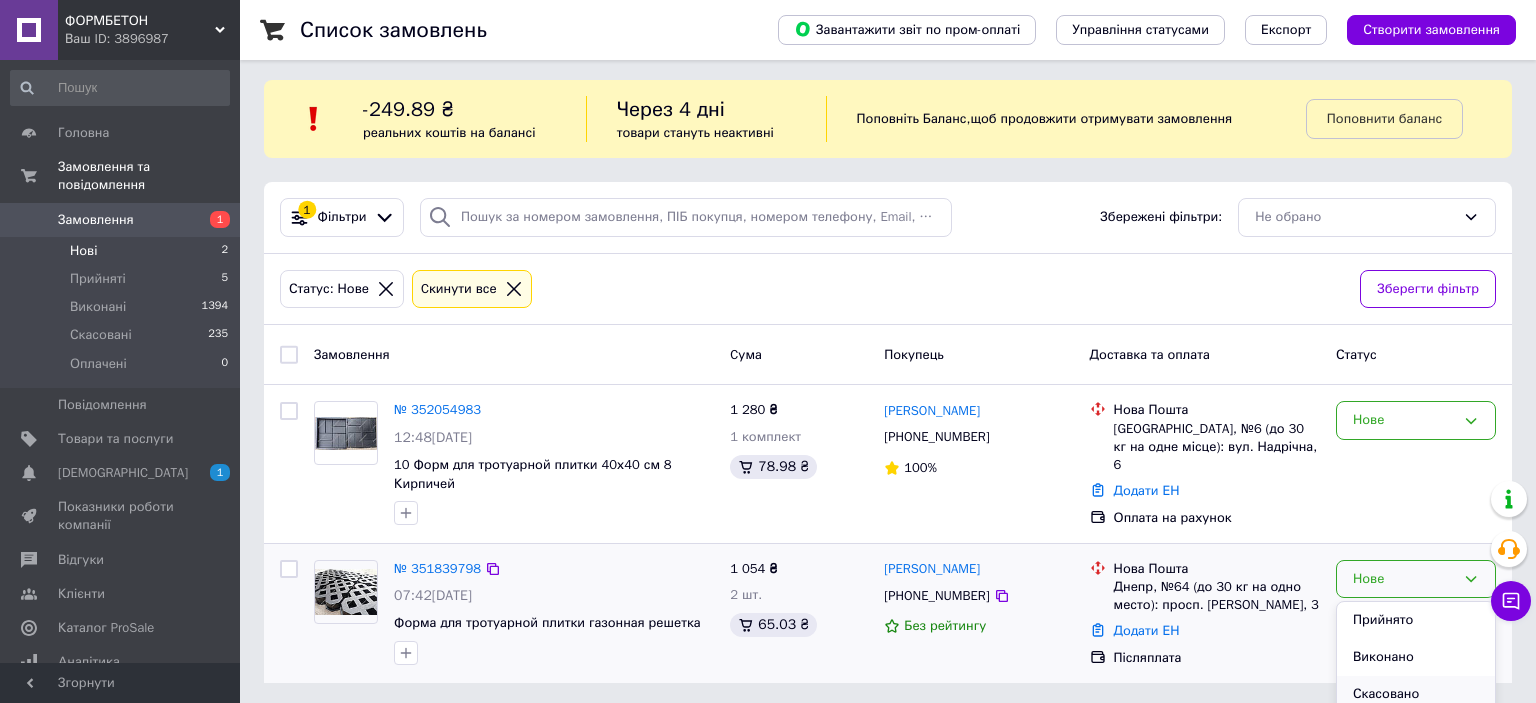 click on "Скасовано" at bounding box center (1416, 694) 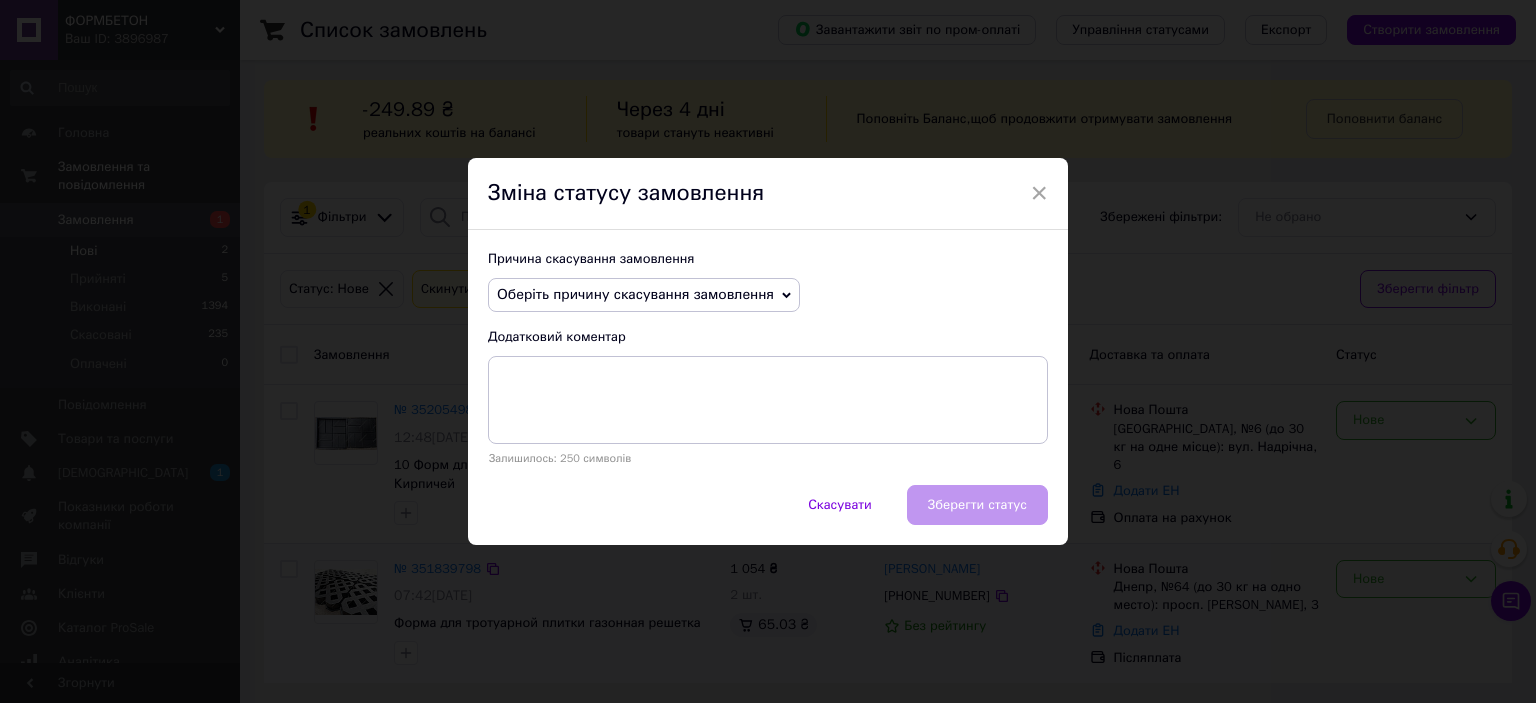 click on "Оберіть причину скасування замовлення" at bounding box center [635, 294] 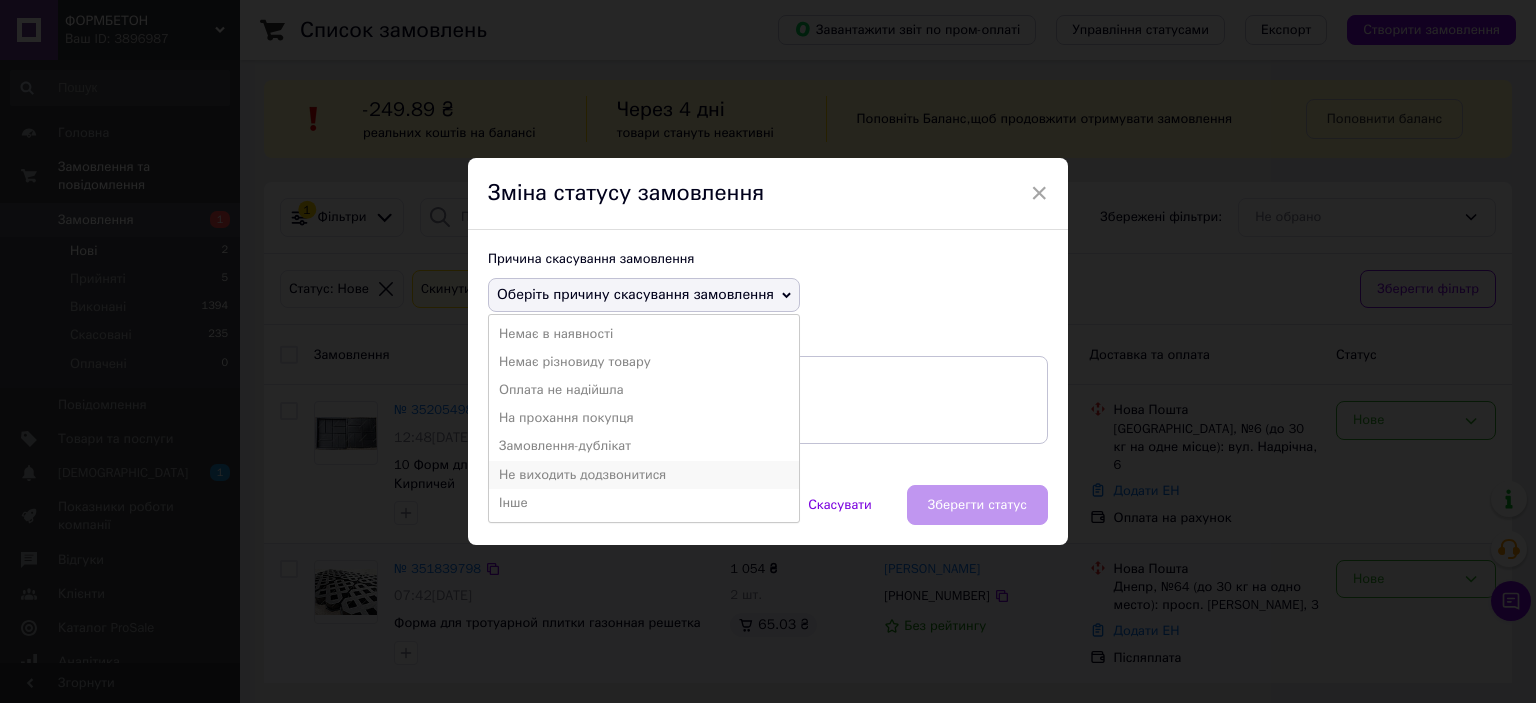 click on "Не виходить додзвонитися" at bounding box center [644, 475] 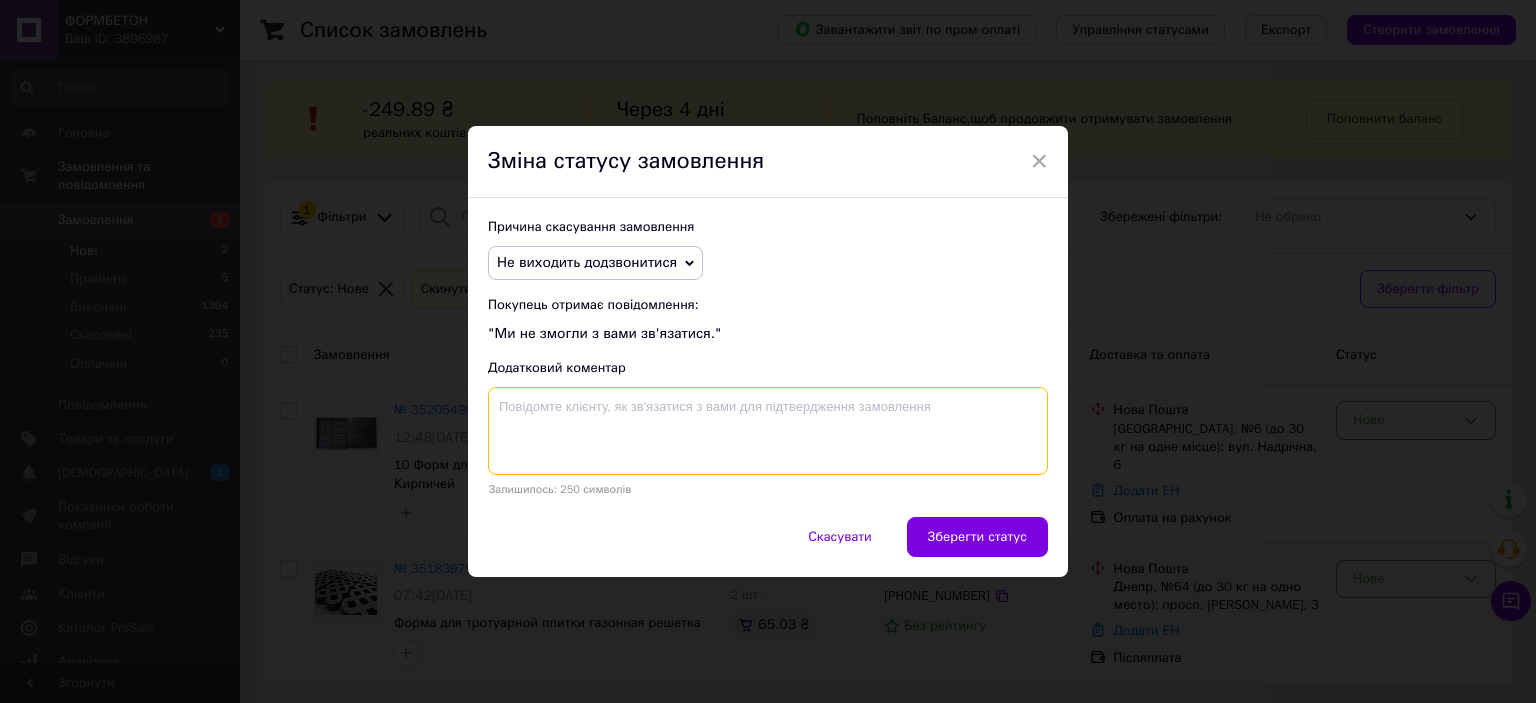 click at bounding box center (768, 431) 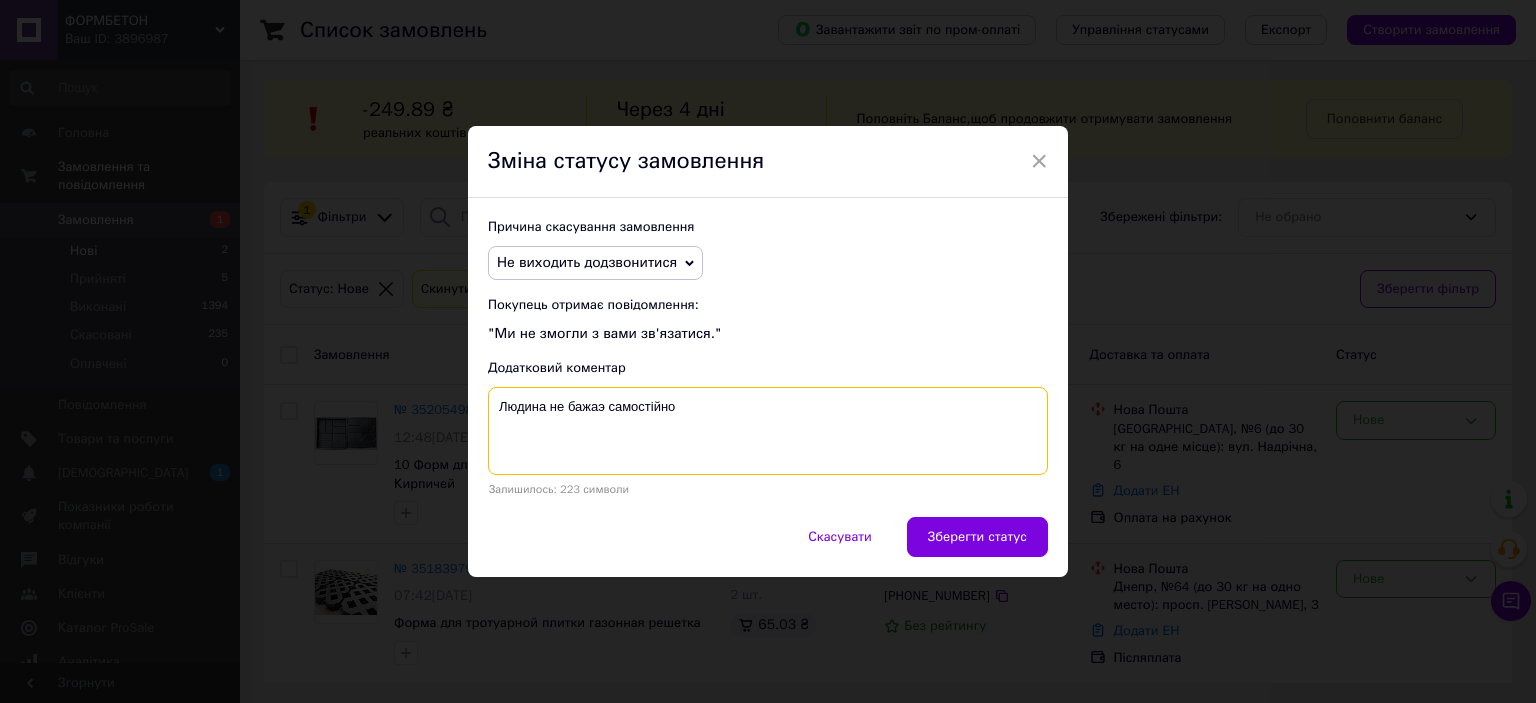 click on "Людина не бажаэ самостійно" at bounding box center (768, 431) 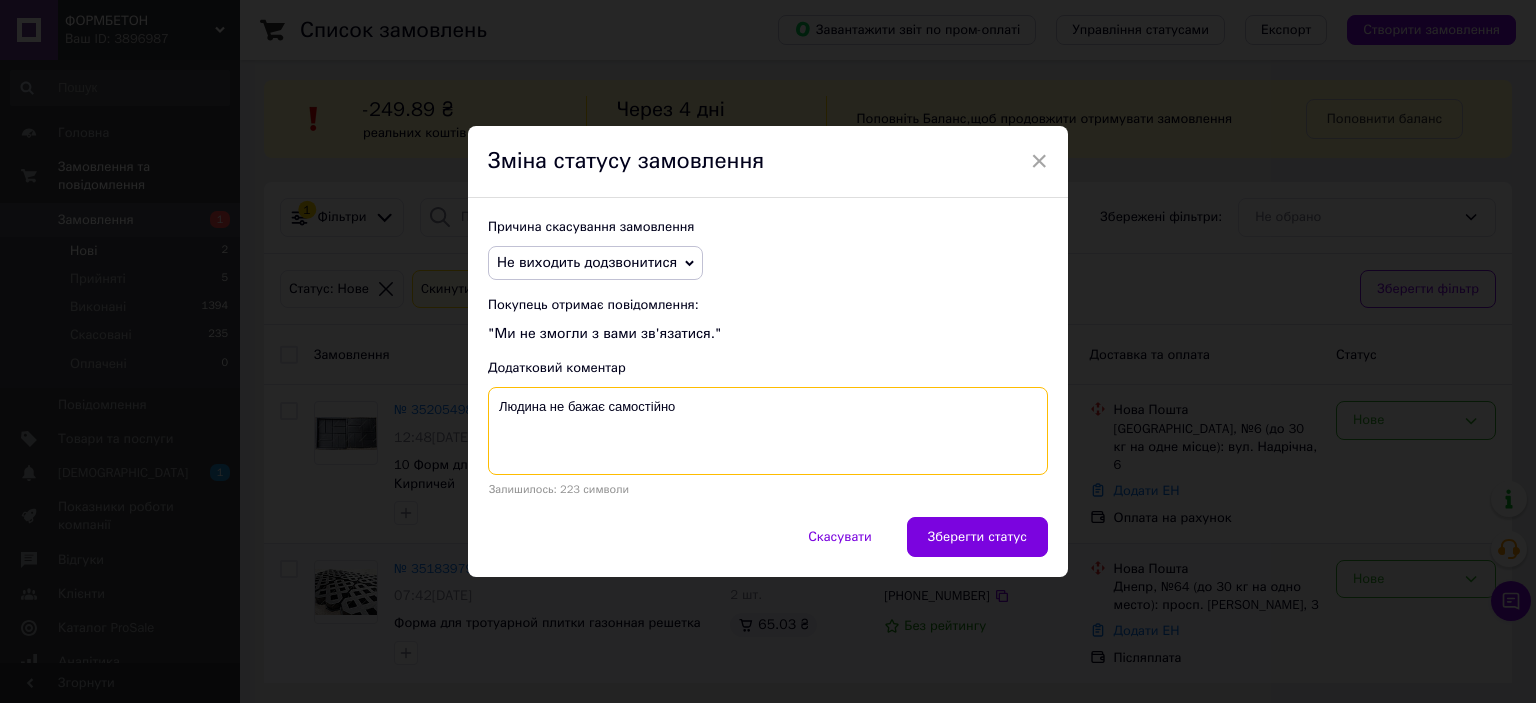 click on "Людина не бажає самостійно" at bounding box center (768, 431) 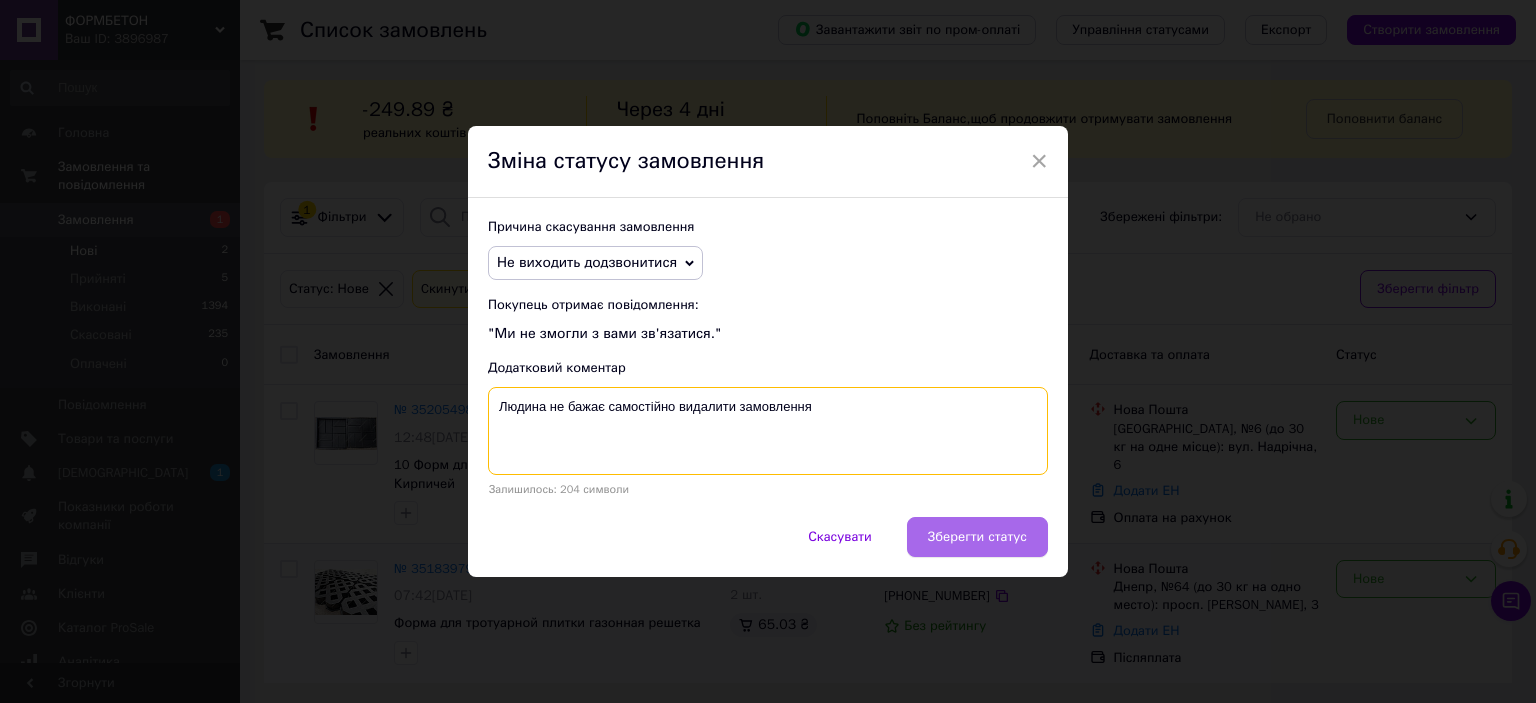 type on "Людина не бажає самостійно видалити замовлення" 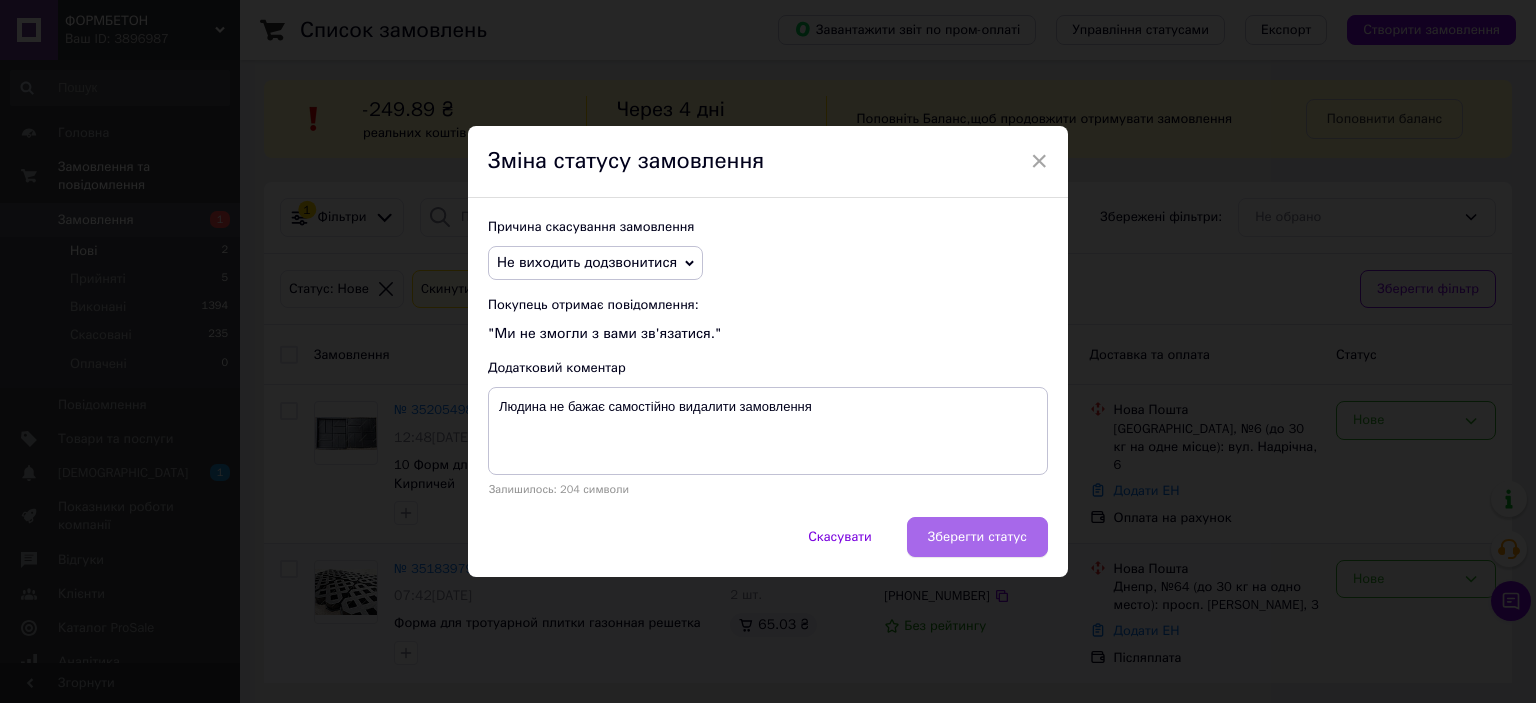 click on "Зберегти статус" at bounding box center [977, 537] 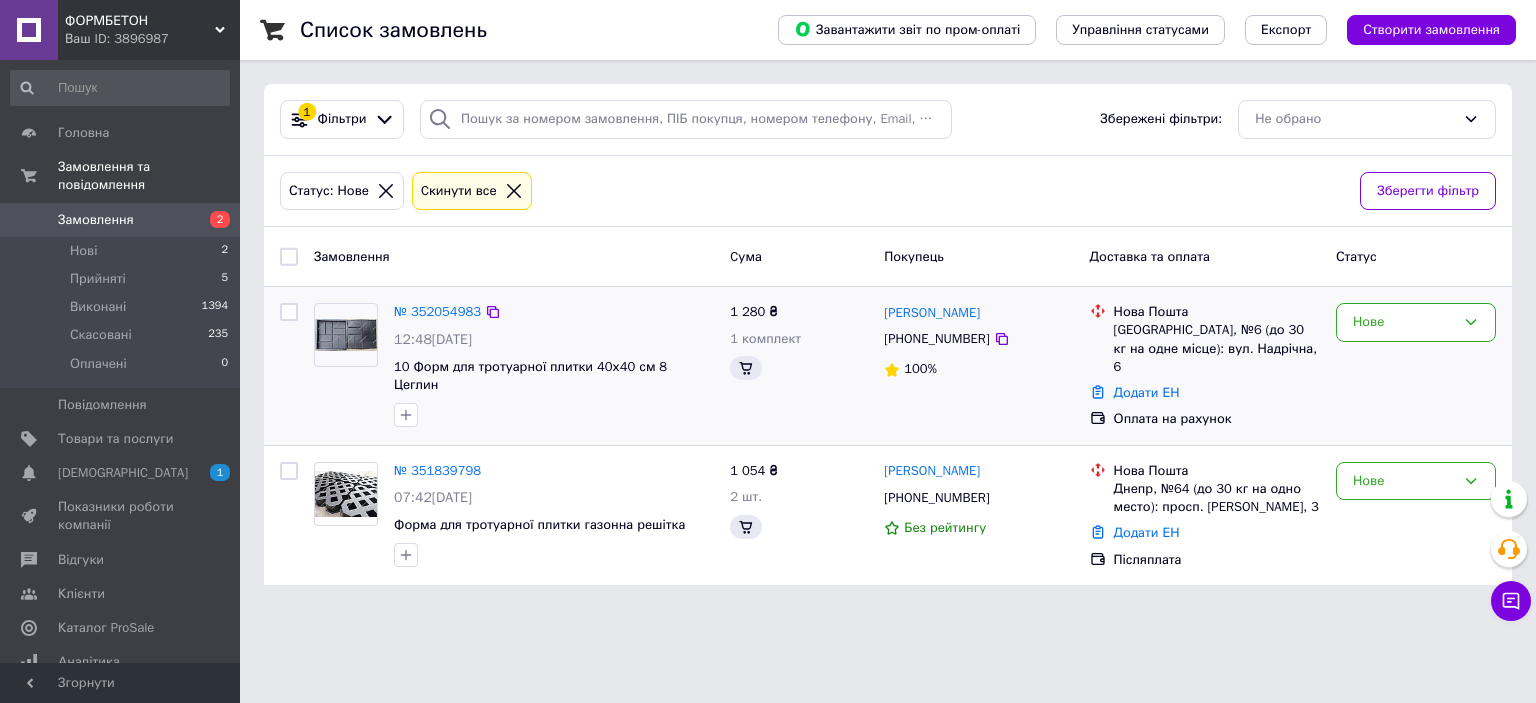 scroll, scrollTop: 0, scrollLeft: 0, axis: both 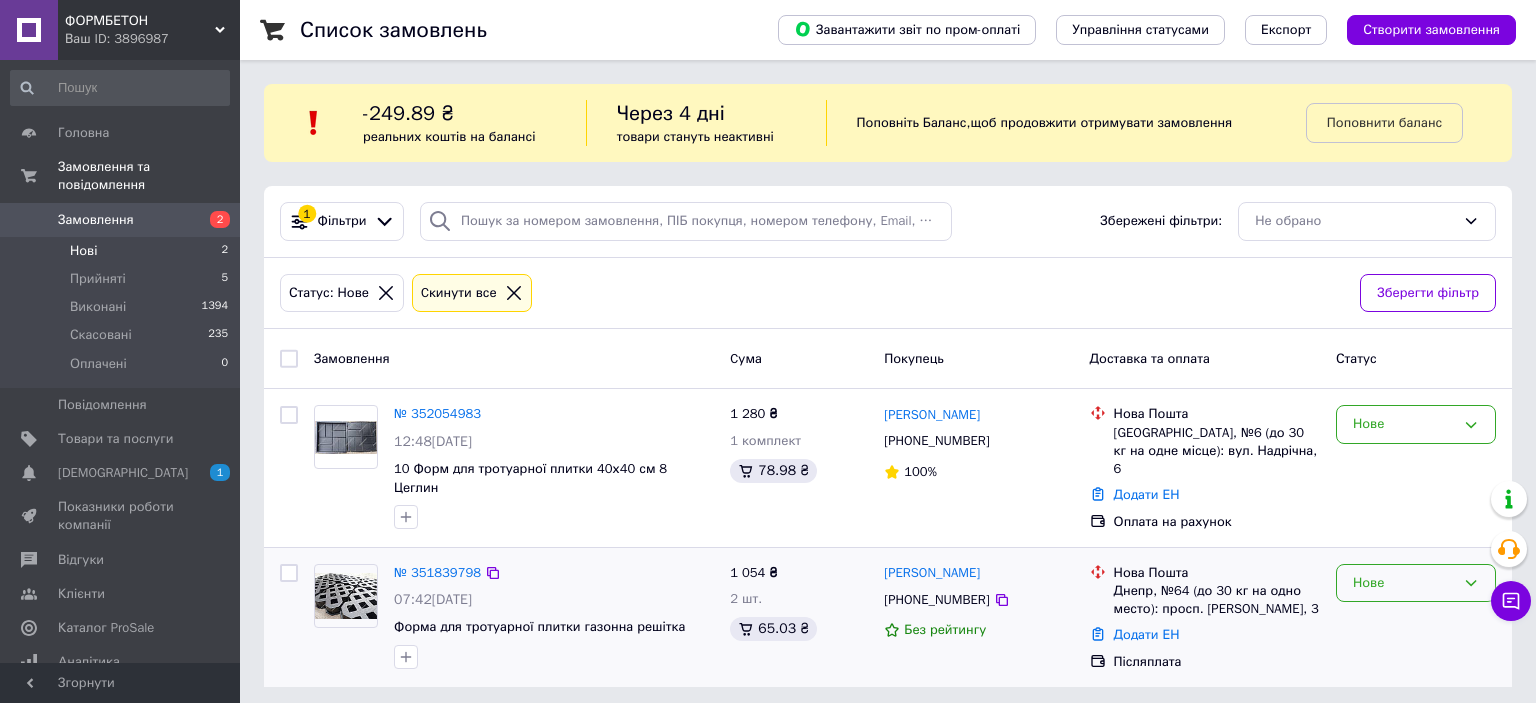 click on "Нове" at bounding box center [1404, 583] 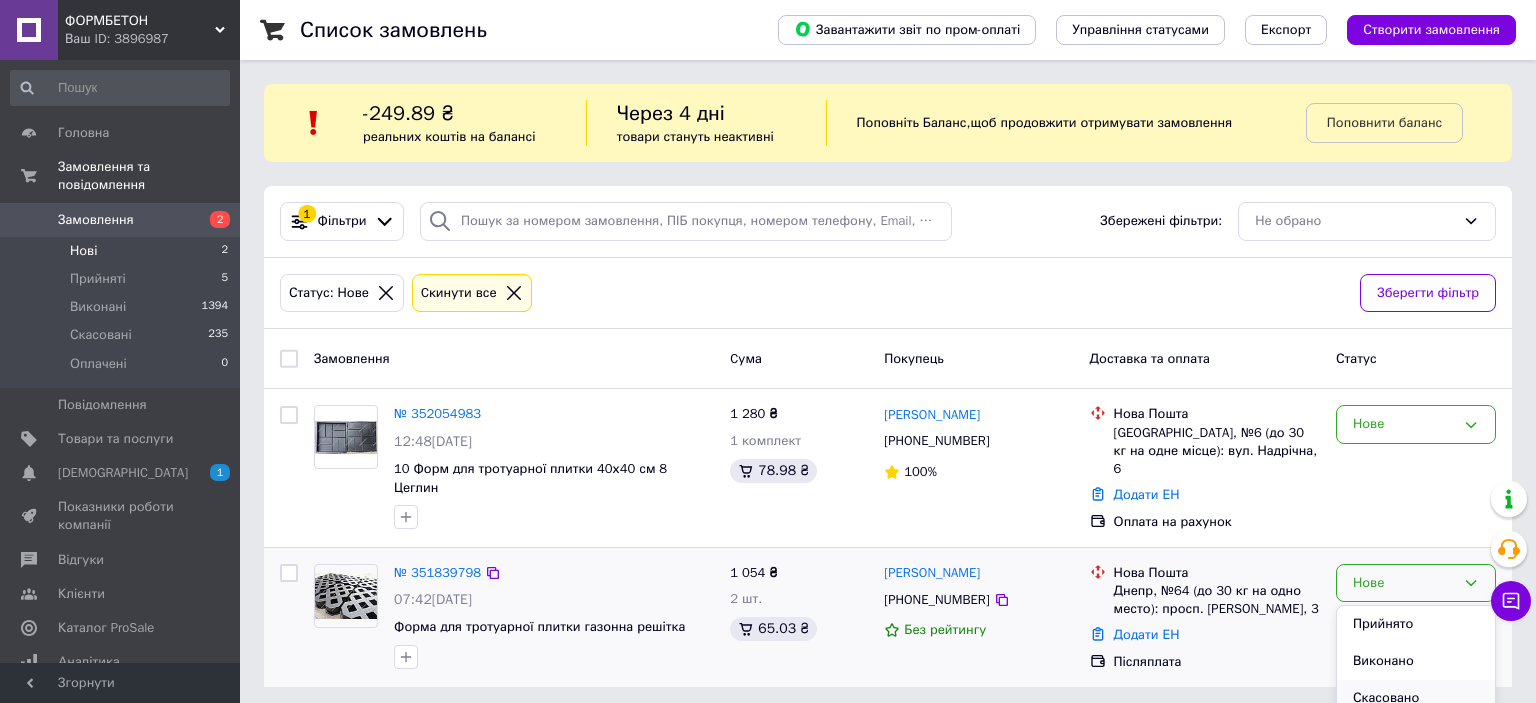 click on "Скасовано" at bounding box center (1416, 698) 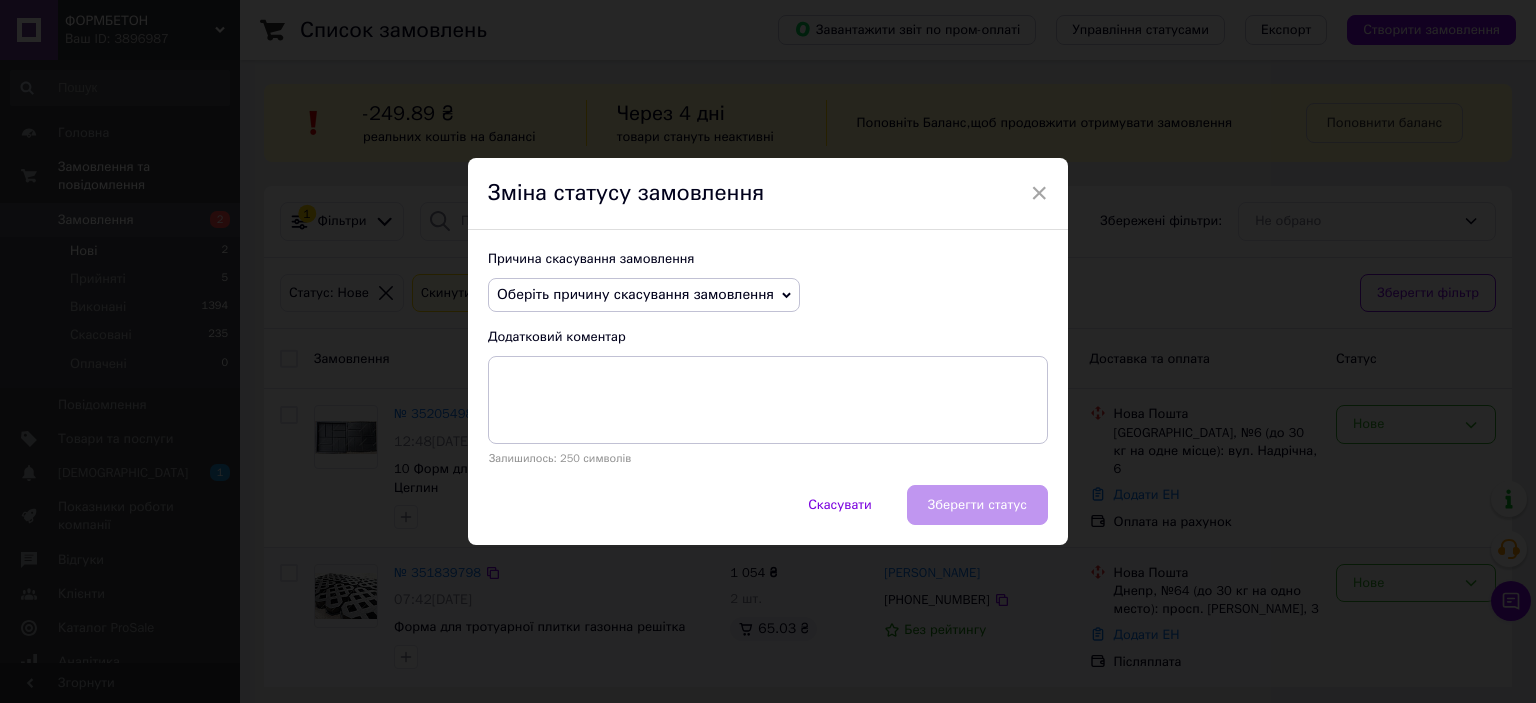 click on "Оберіть причину скасування замовлення" at bounding box center (635, 294) 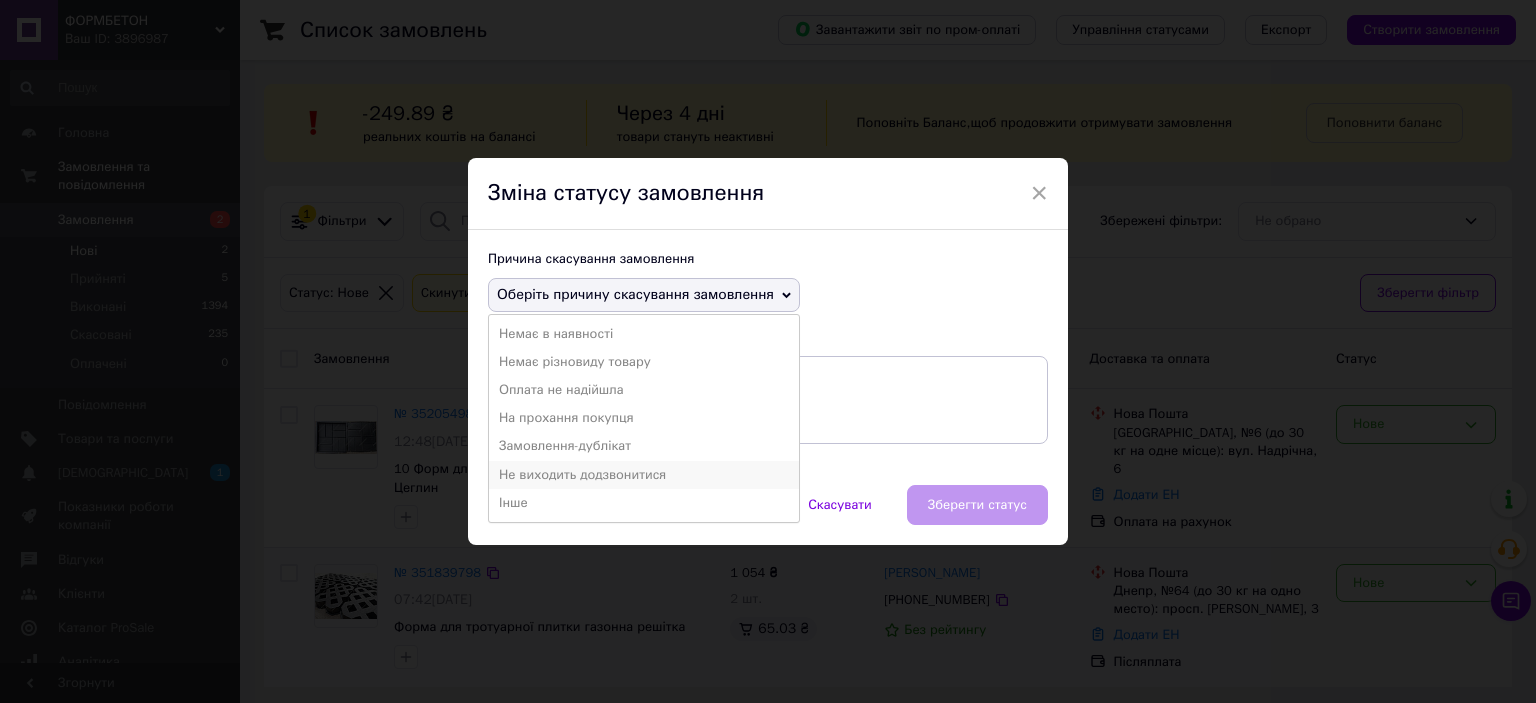 click on "Не виходить додзвонитися" at bounding box center (644, 475) 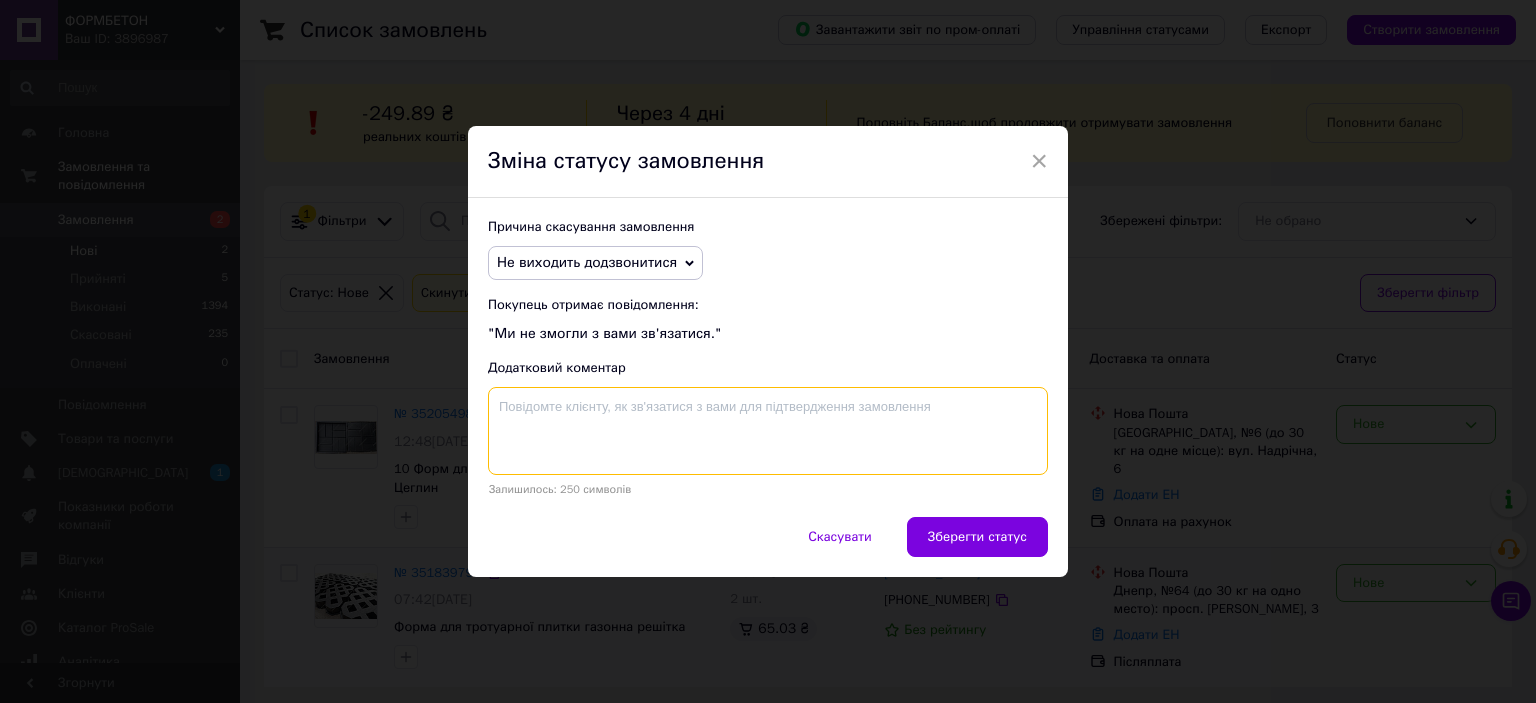 click at bounding box center (768, 431) 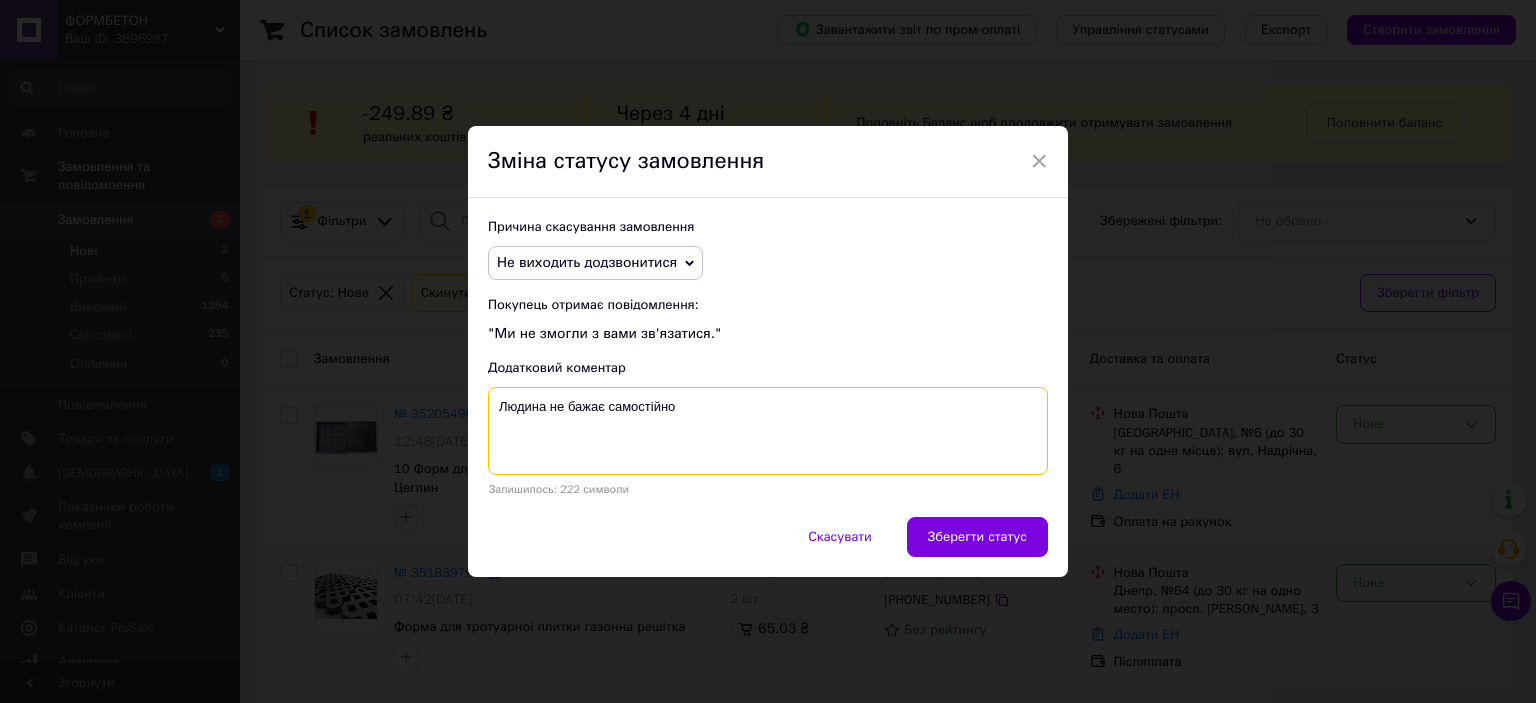 type on "Людина не бажає самостійно в" 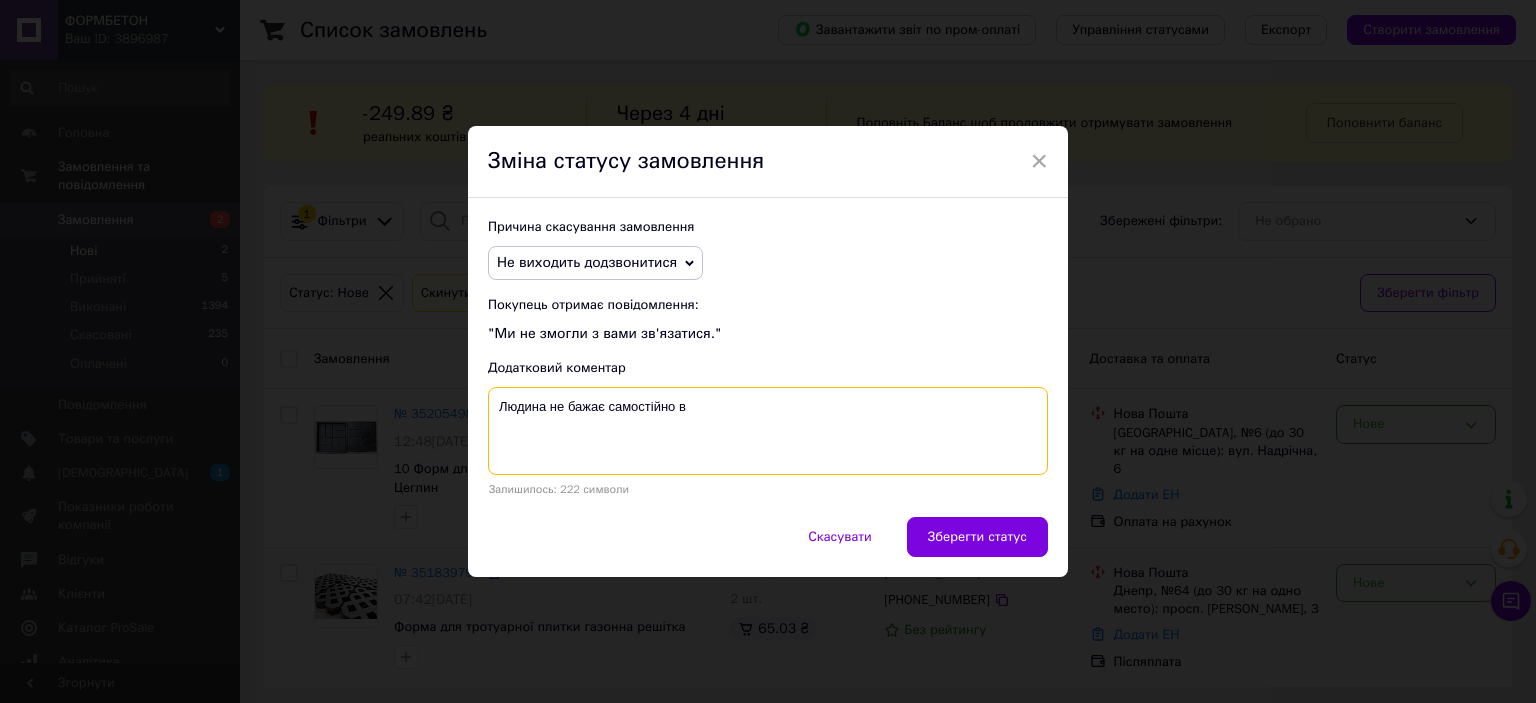 drag, startPoint x: 718, startPoint y: 425, endPoint x: 468, endPoint y: 399, distance: 251.34836 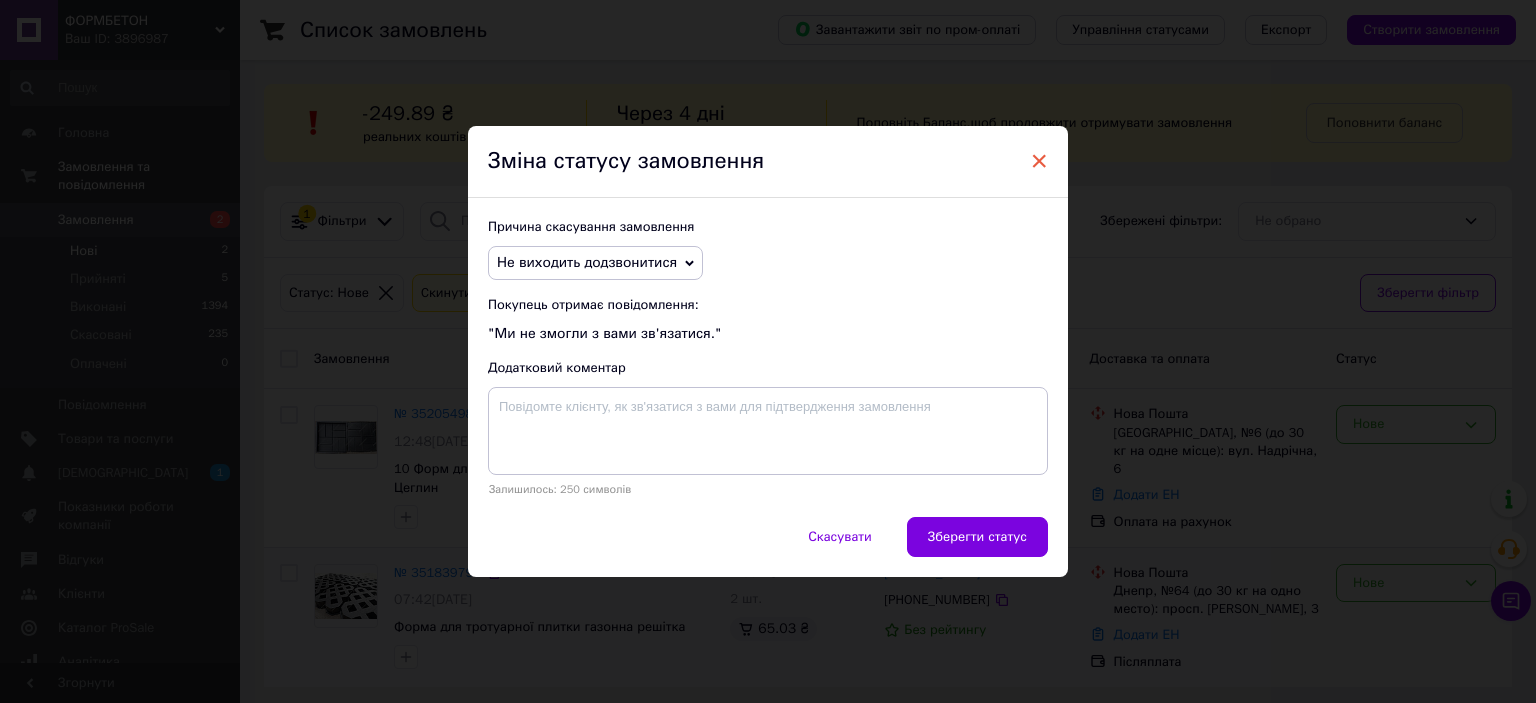 click on "×" at bounding box center (1039, 161) 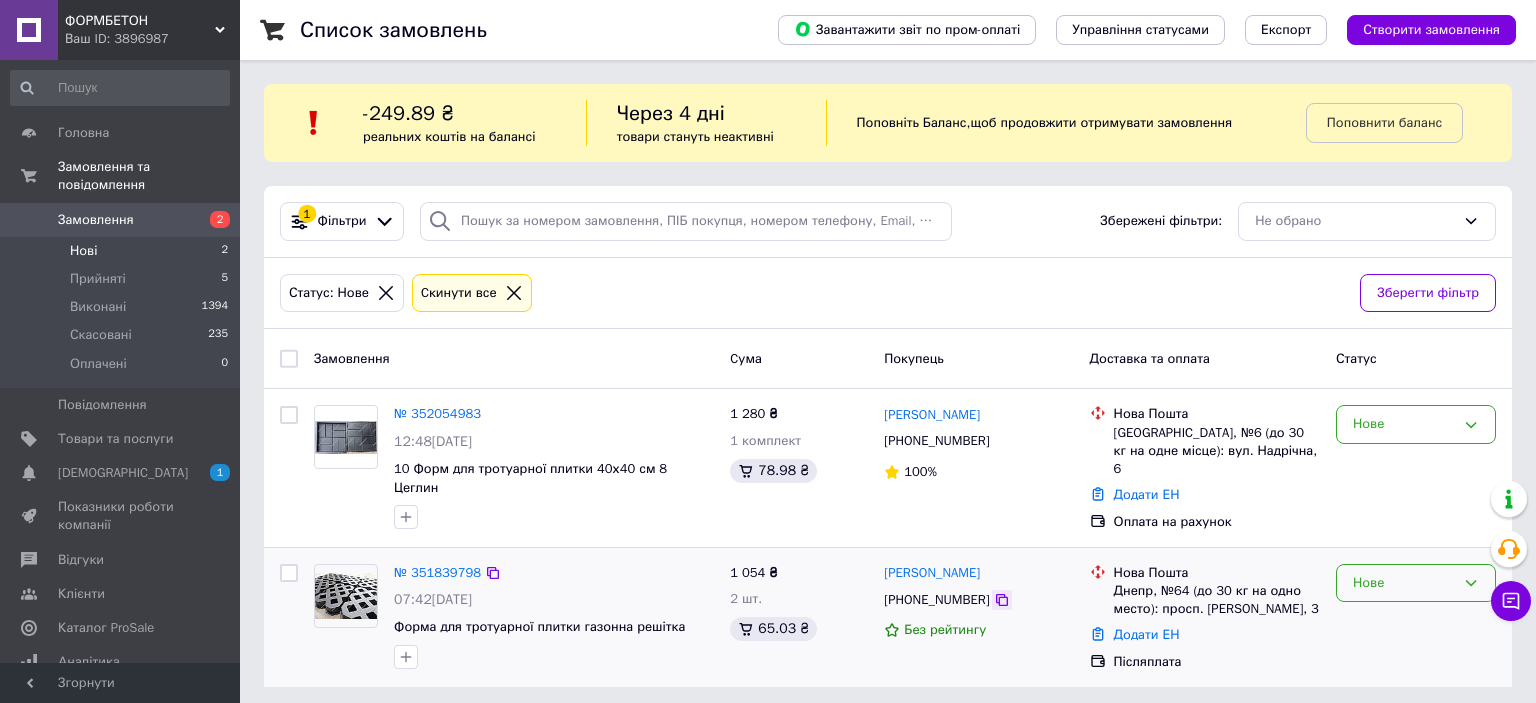 click 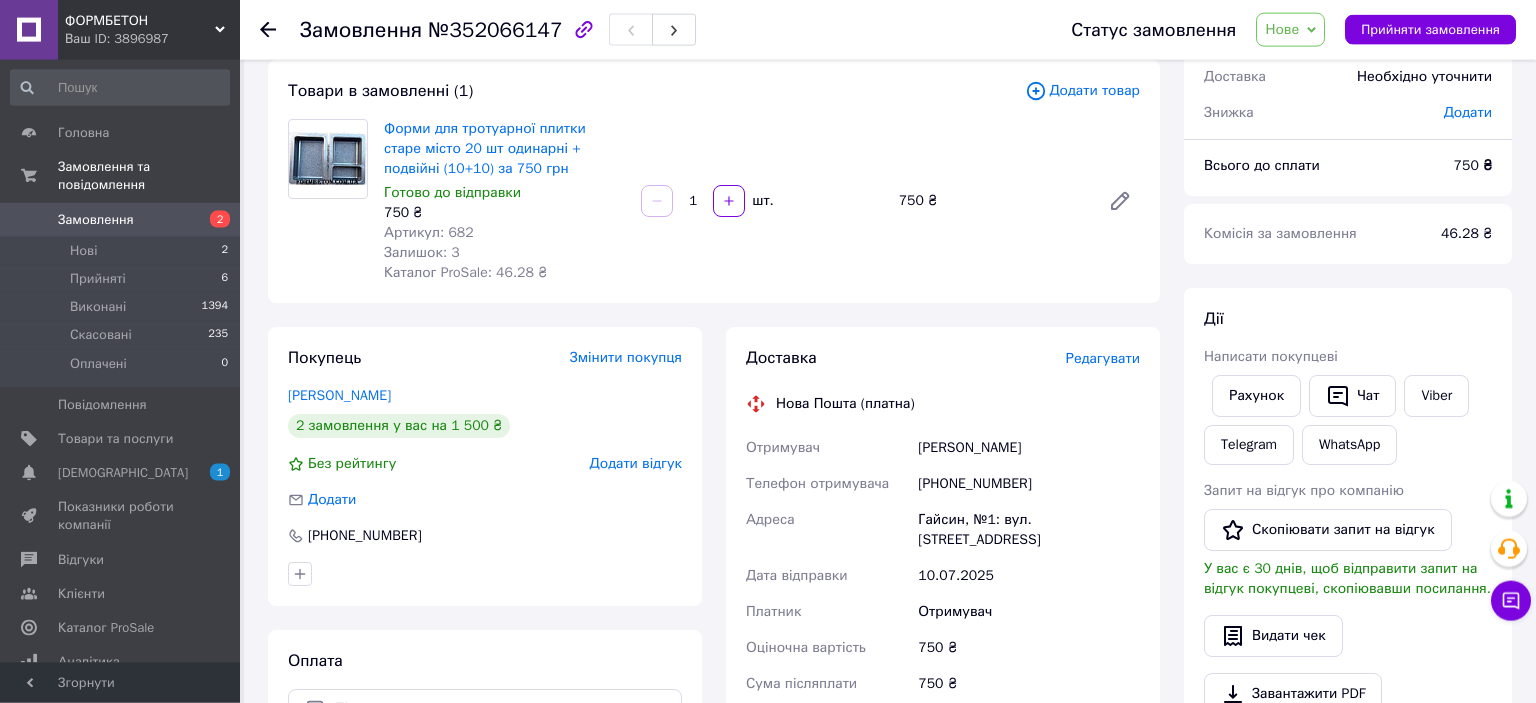 scroll, scrollTop: 0, scrollLeft: 0, axis: both 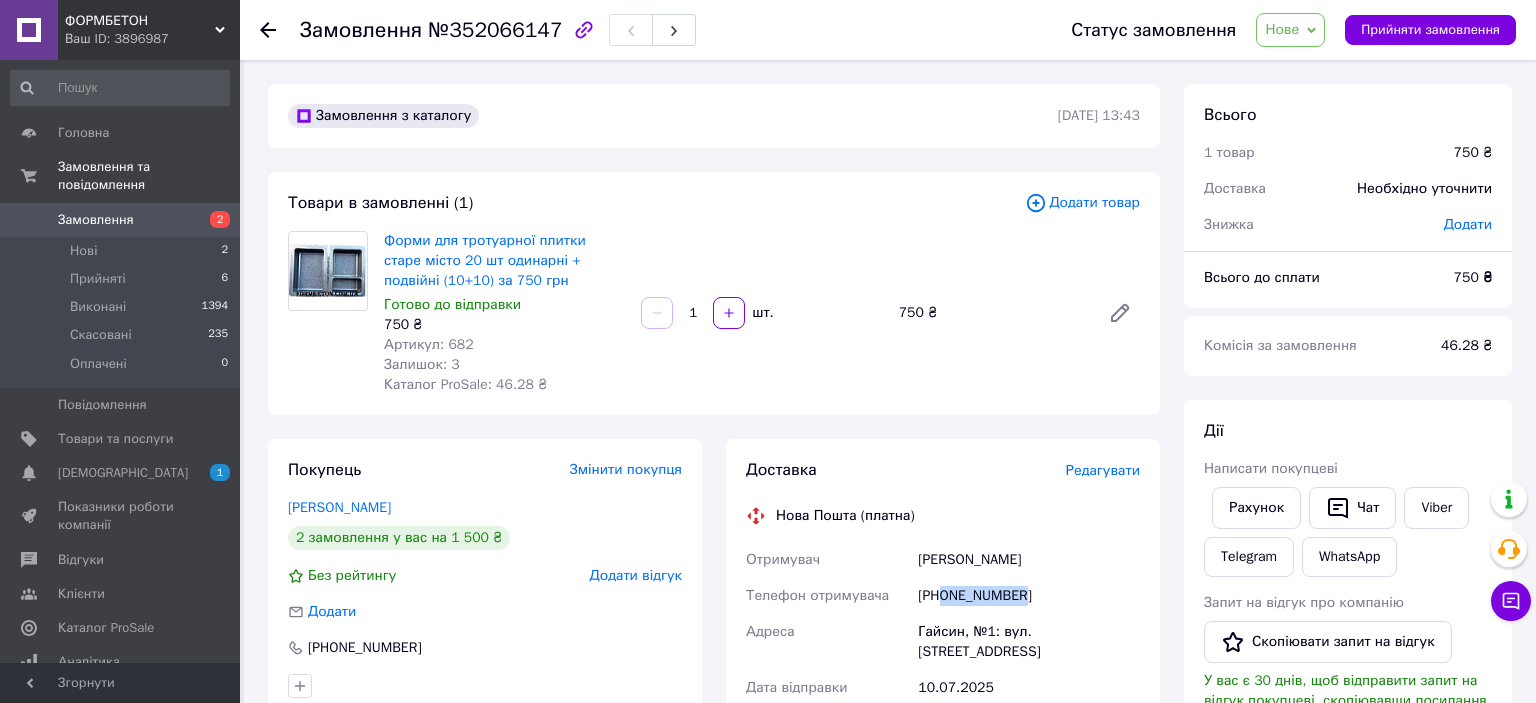 drag, startPoint x: 1021, startPoint y: 600, endPoint x: 944, endPoint y: 595, distance: 77.16217 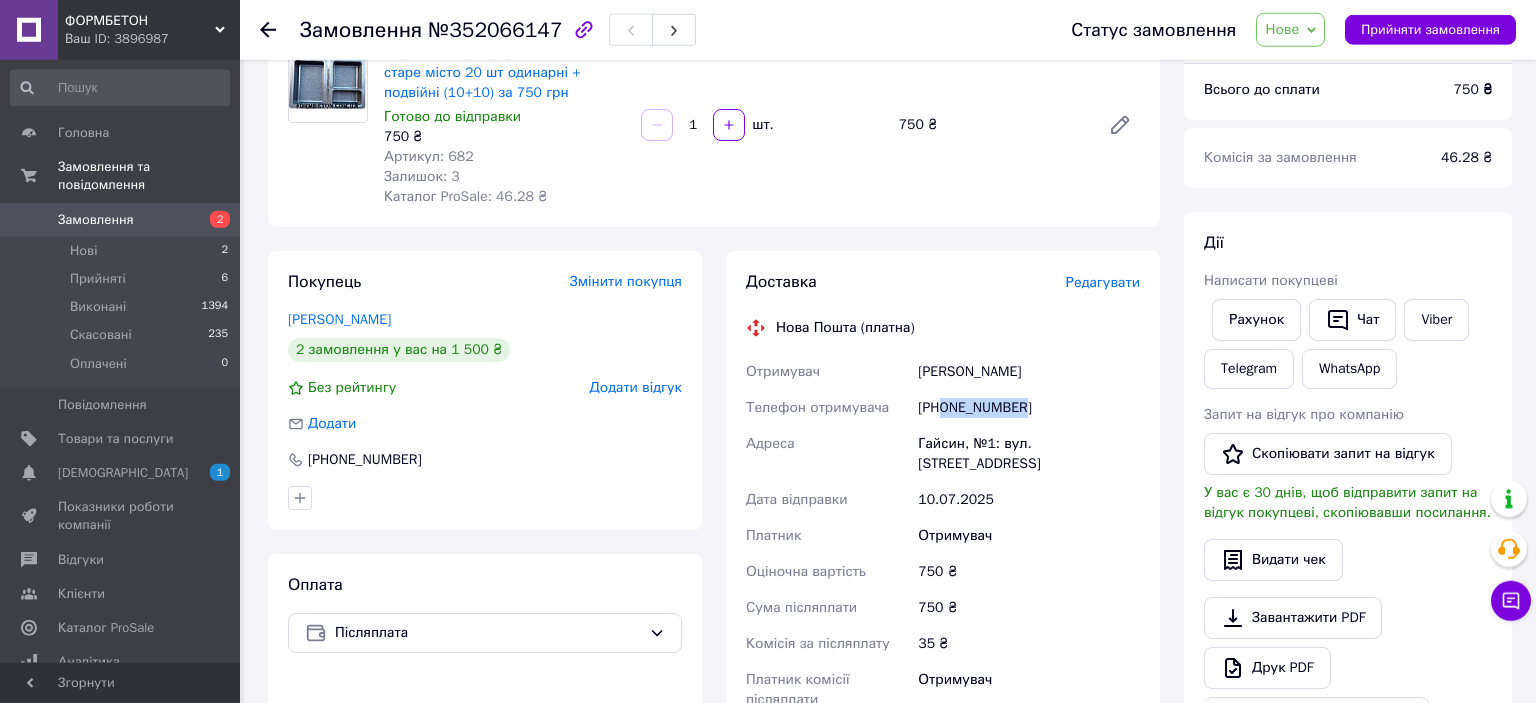 scroll, scrollTop: 211, scrollLeft: 0, axis: vertical 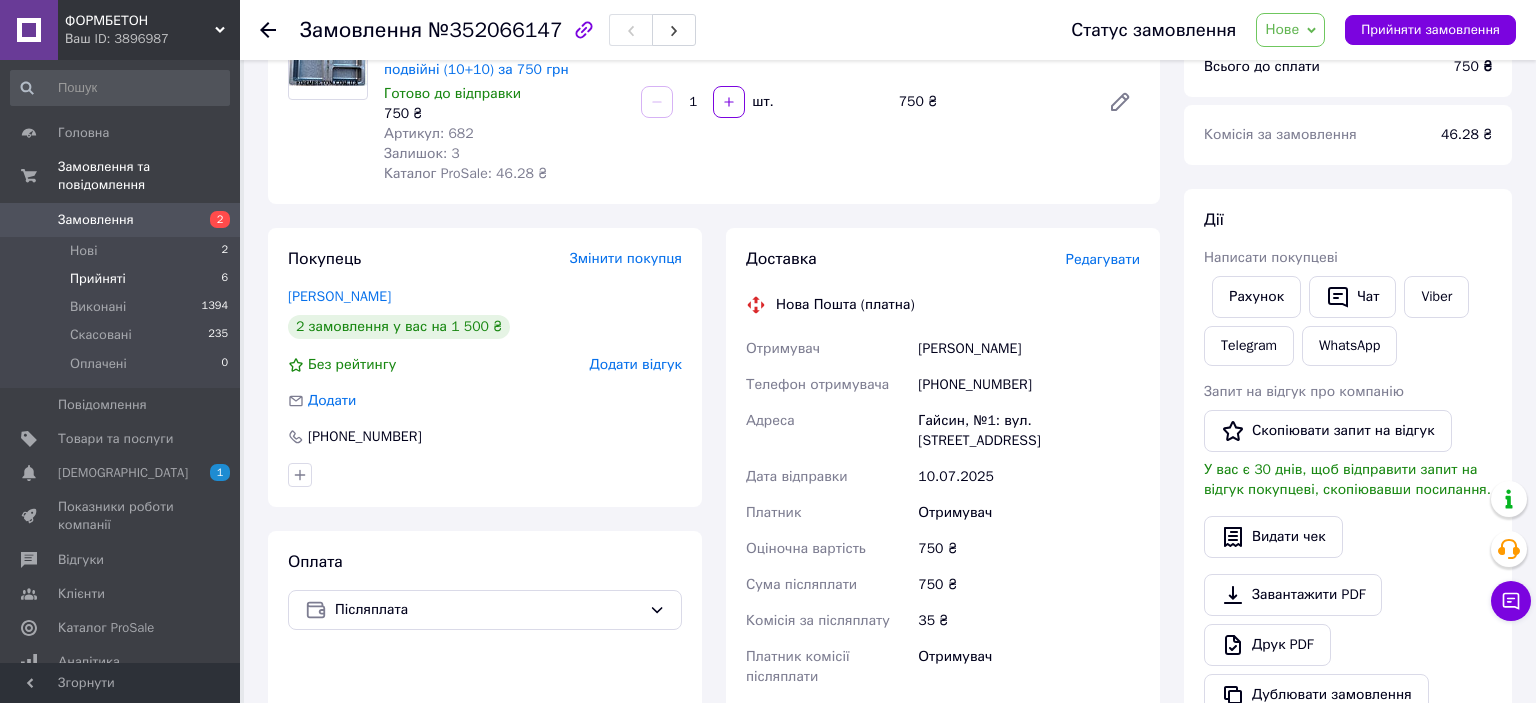 click on "Прийняті" at bounding box center (98, 279) 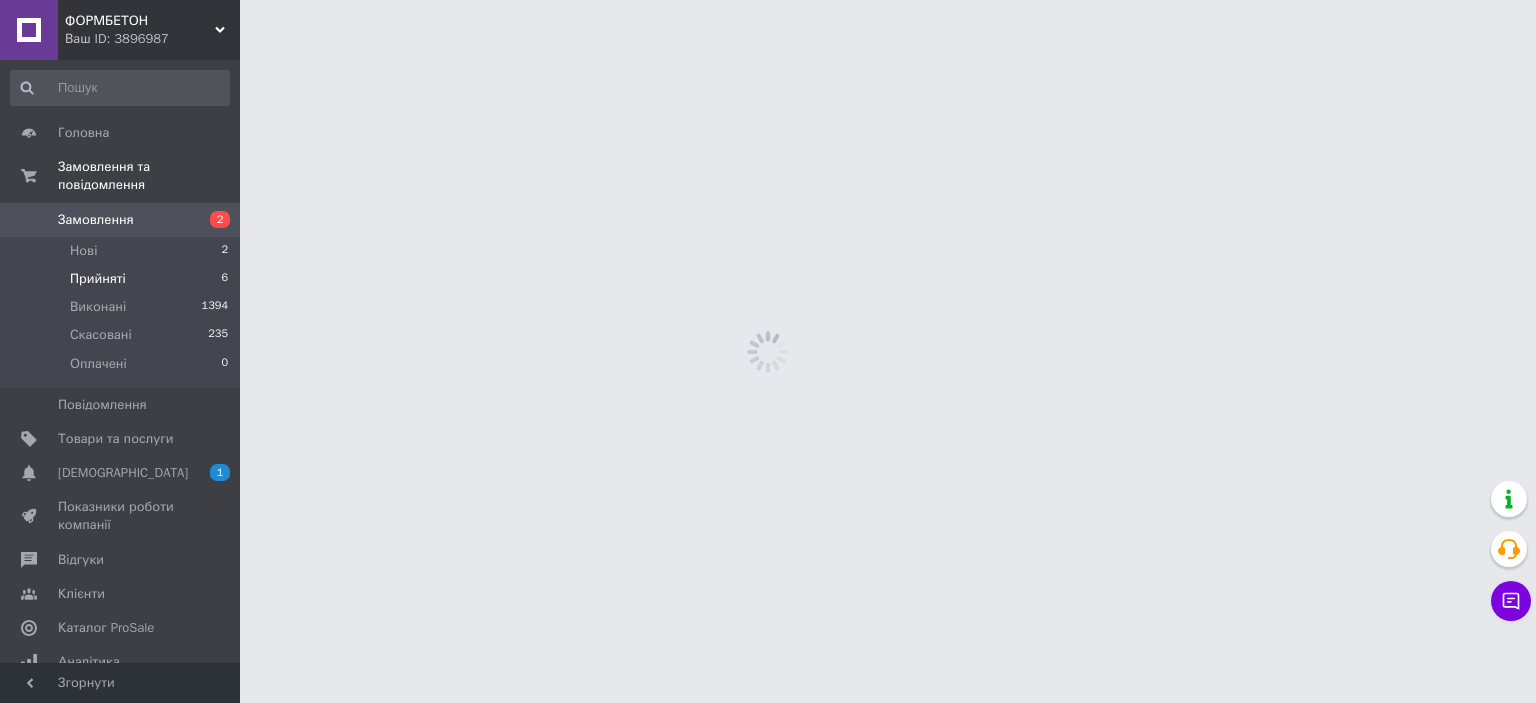 scroll, scrollTop: 0, scrollLeft: 0, axis: both 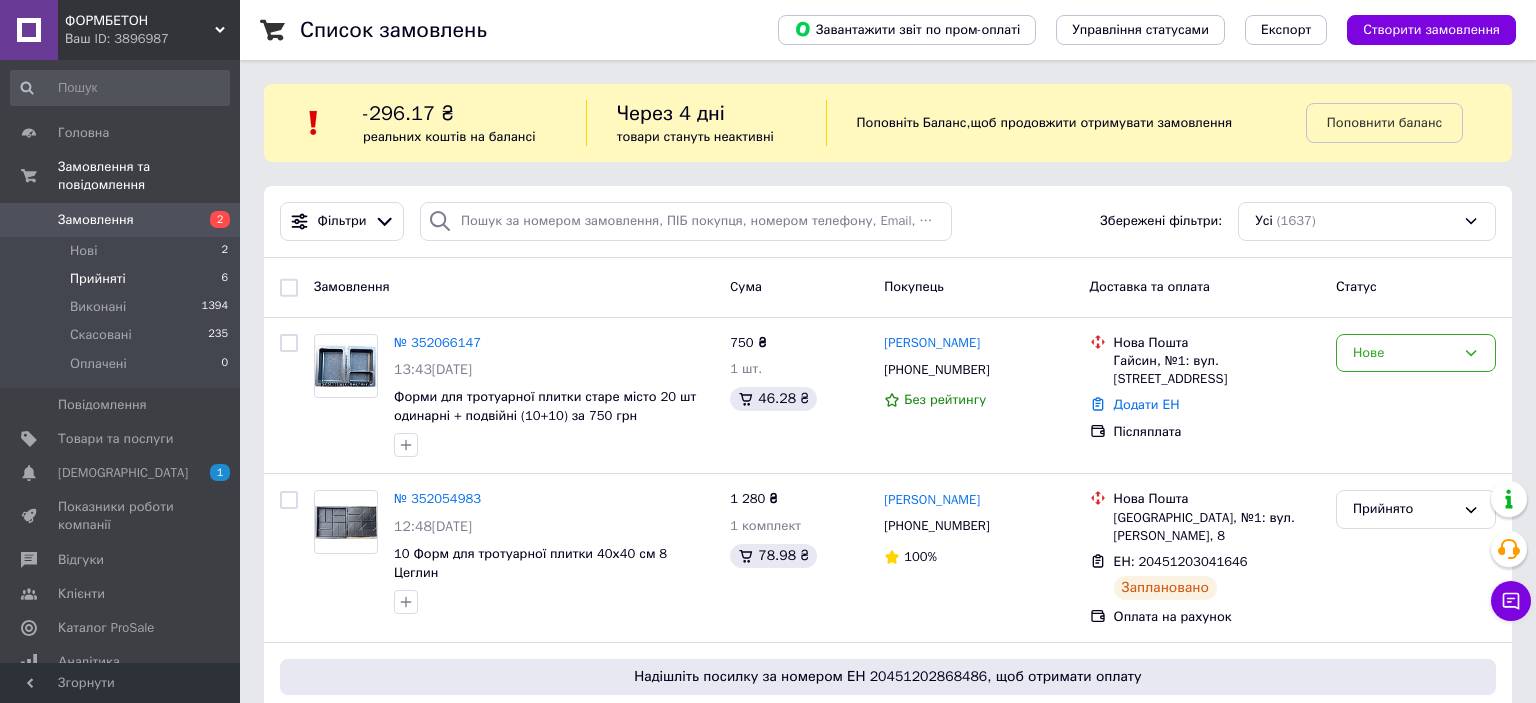 click on "Прийняті" at bounding box center (98, 279) 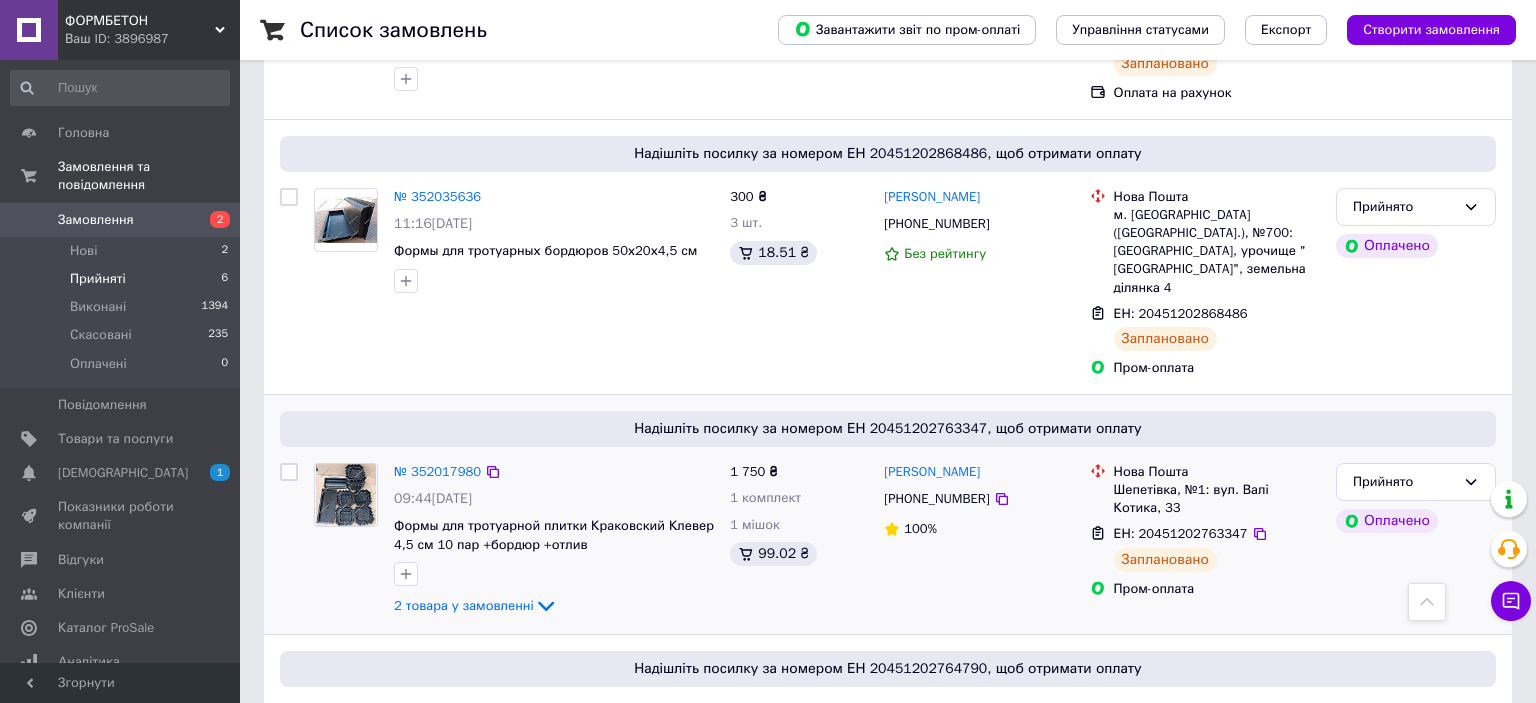 scroll, scrollTop: 0, scrollLeft: 0, axis: both 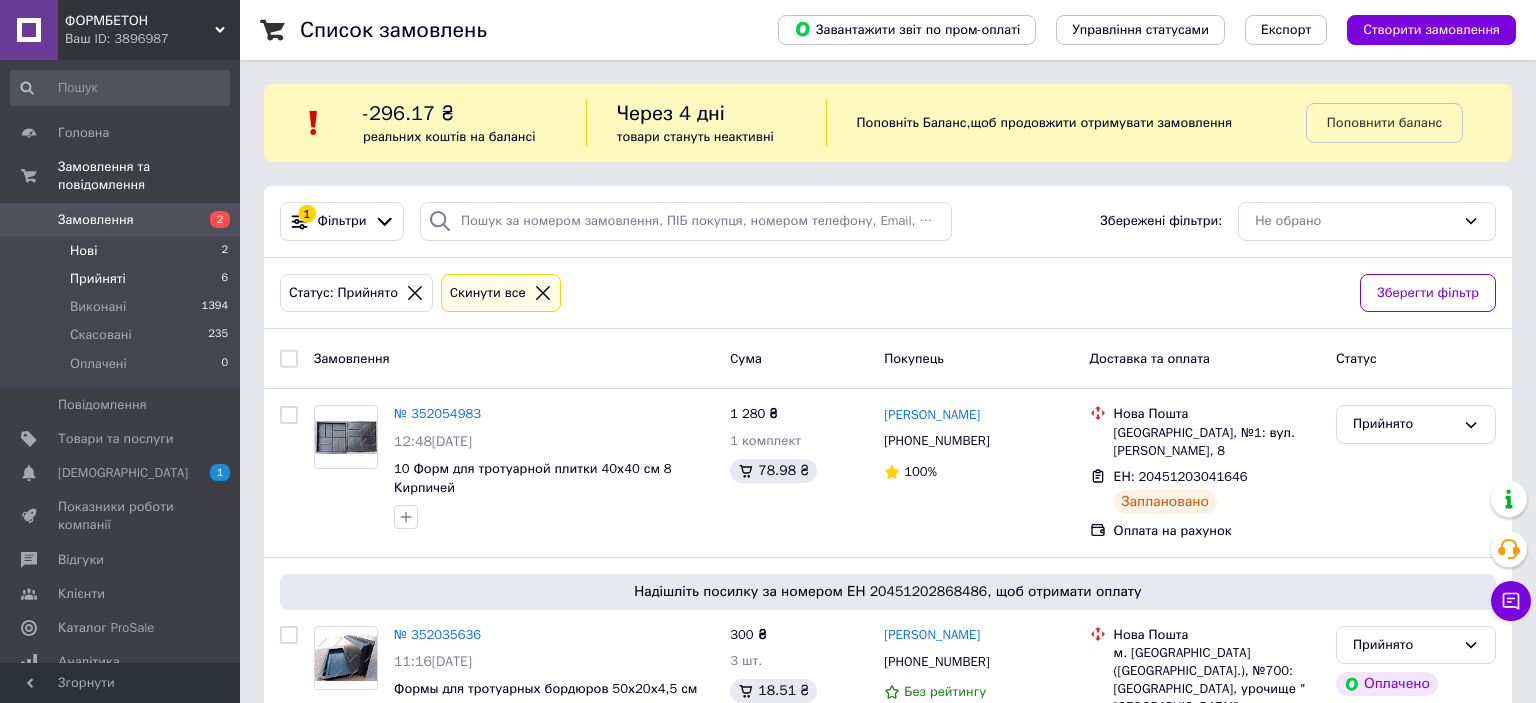 click on "Нові" at bounding box center [83, 251] 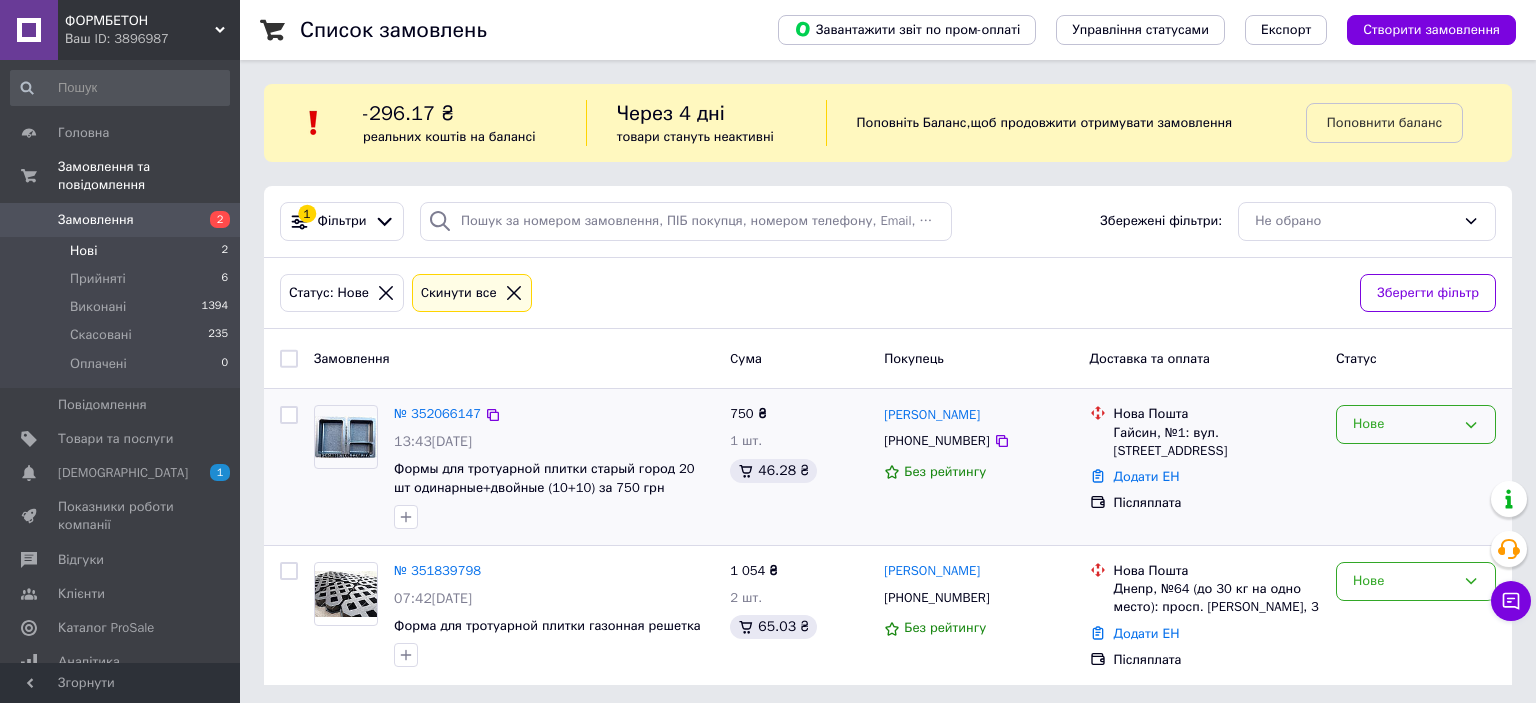 click on "Нове" at bounding box center [1404, 424] 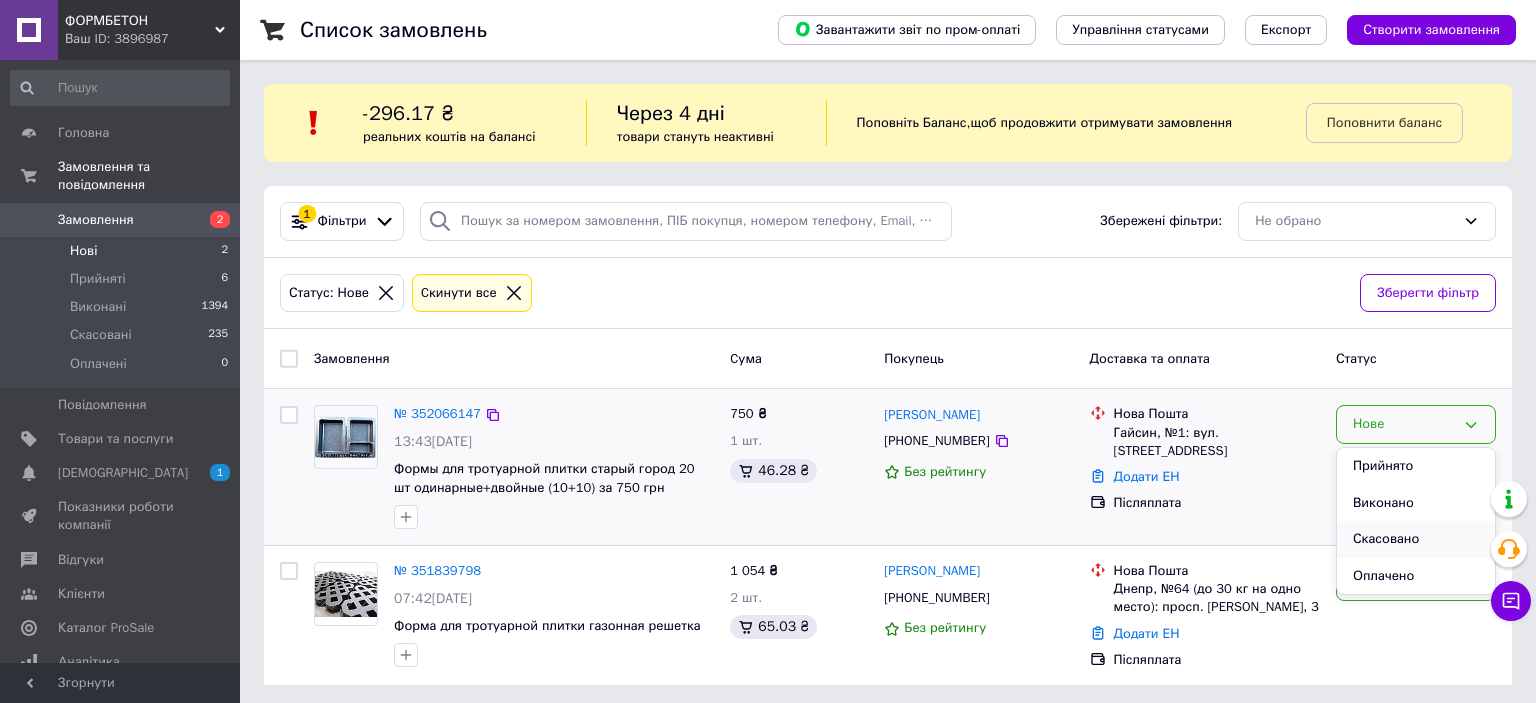 click on "Скасовано" at bounding box center (1416, 539) 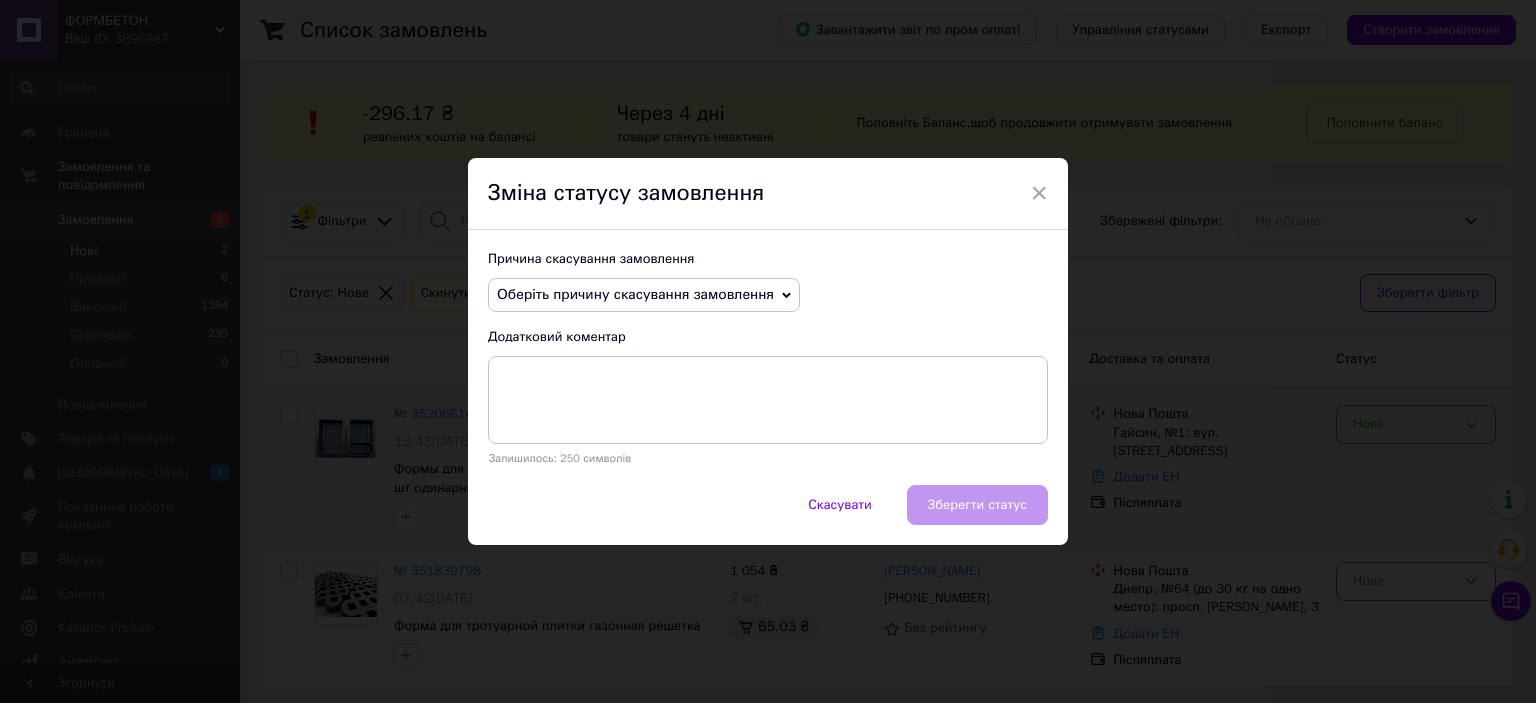 click on "Оберіть причину скасування замовлення" at bounding box center [635, 294] 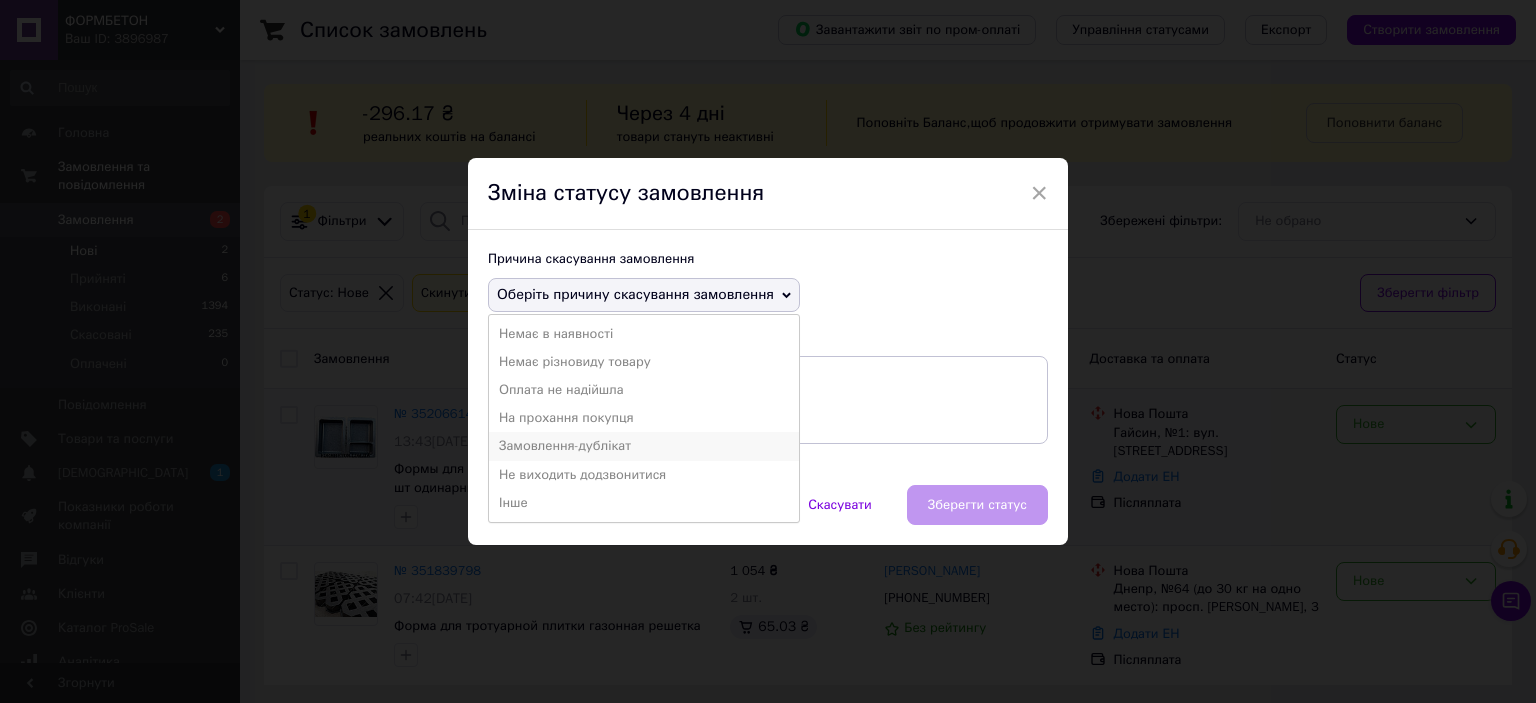 click on "Замовлення-дублікат" at bounding box center [644, 446] 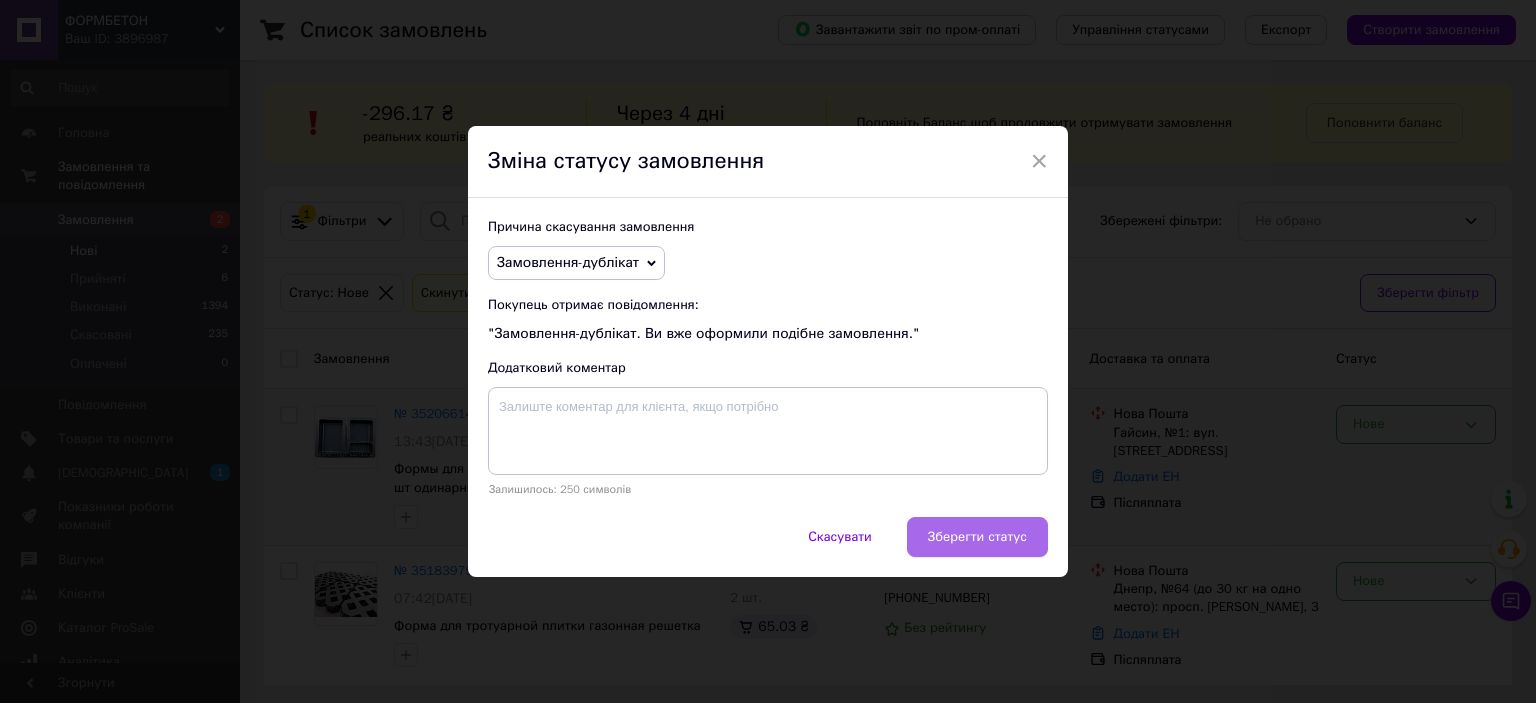 click on "Зберегти статус" at bounding box center [977, 537] 